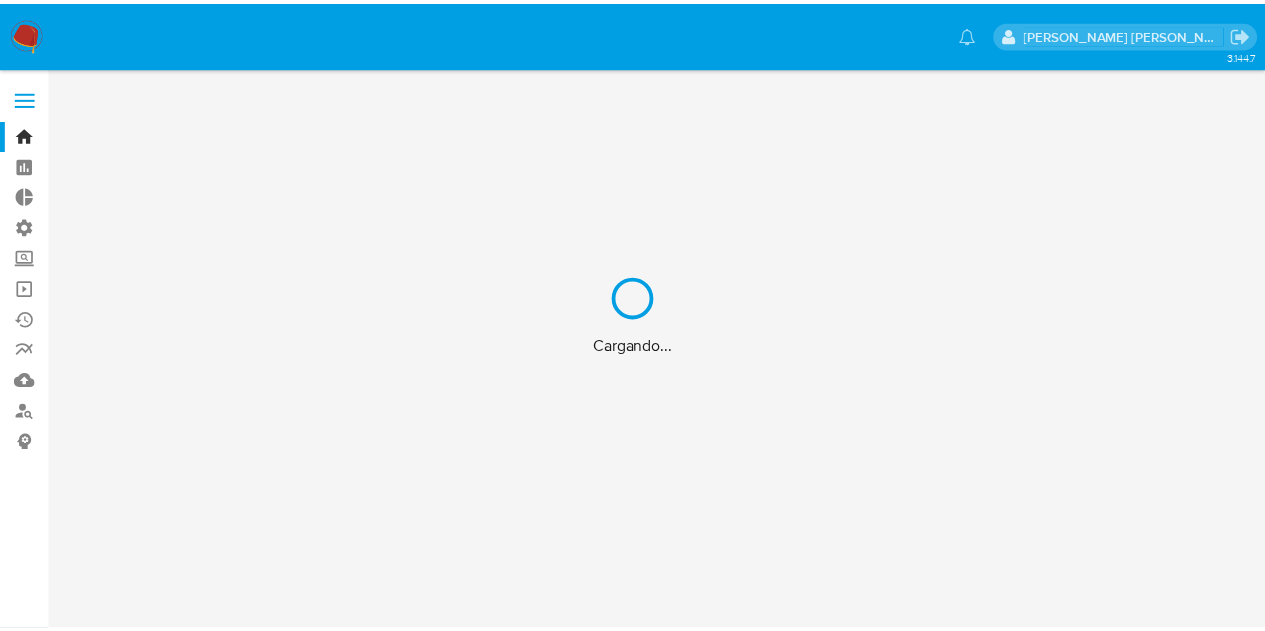 scroll, scrollTop: 0, scrollLeft: 0, axis: both 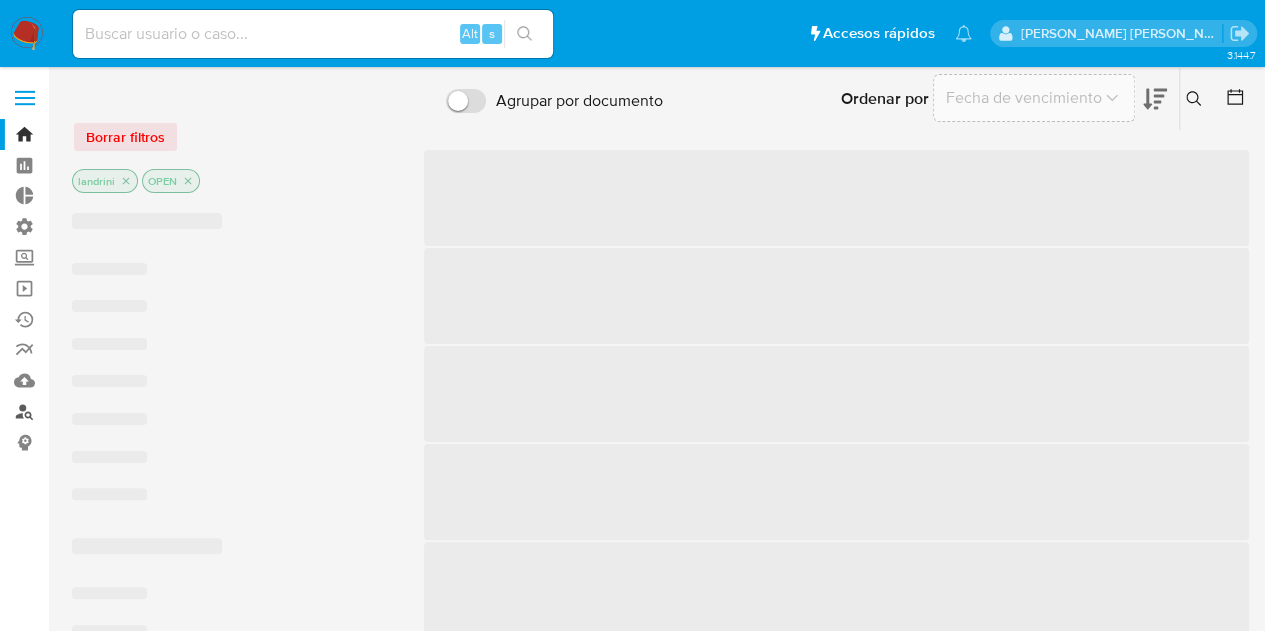 click on "Buscador de personas" at bounding box center (119, 411) 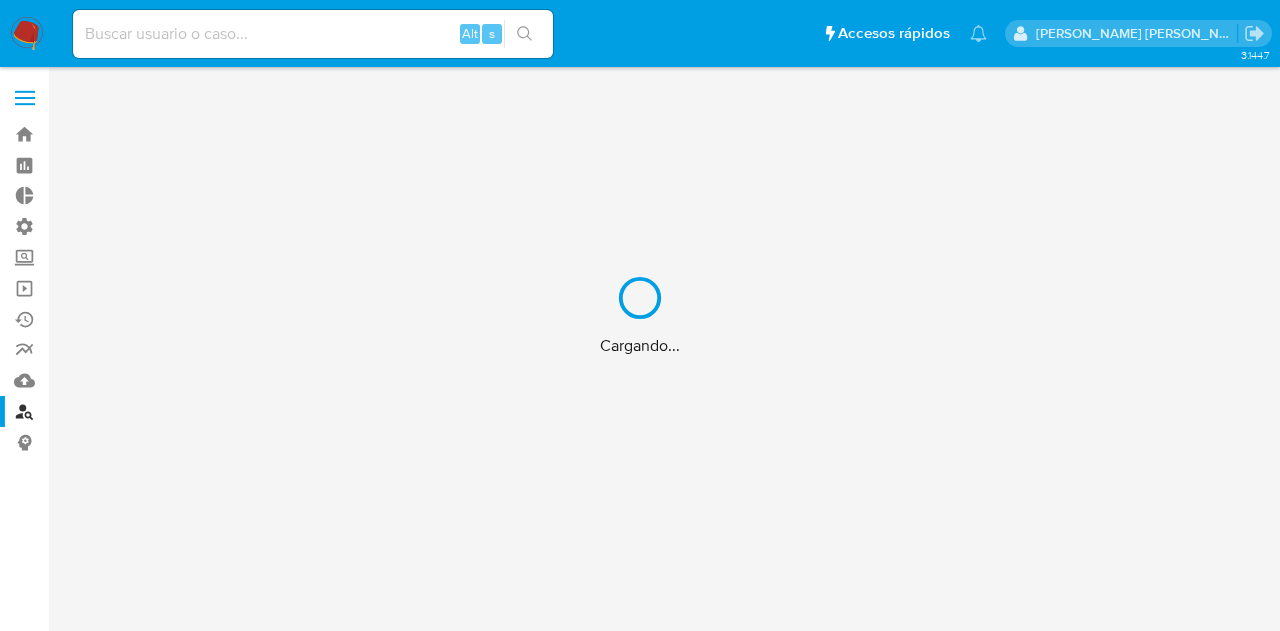 scroll, scrollTop: 0, scrollLeft: 0, axis: both 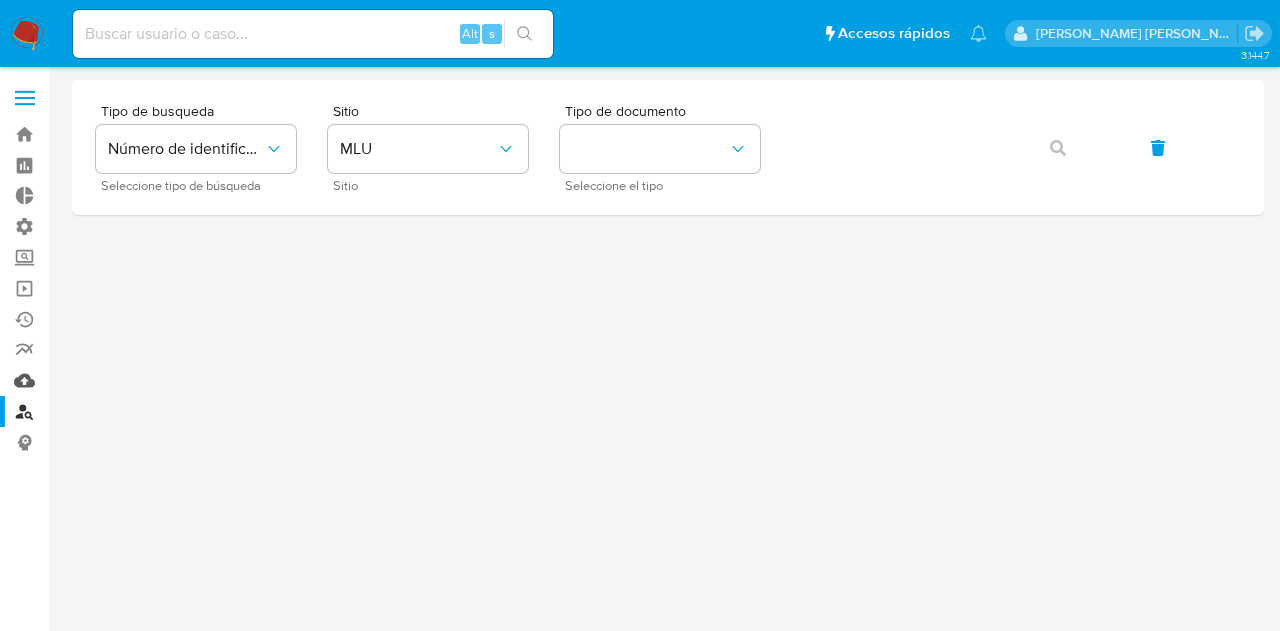 click on "Mulan" at bounding box center (119, 380) 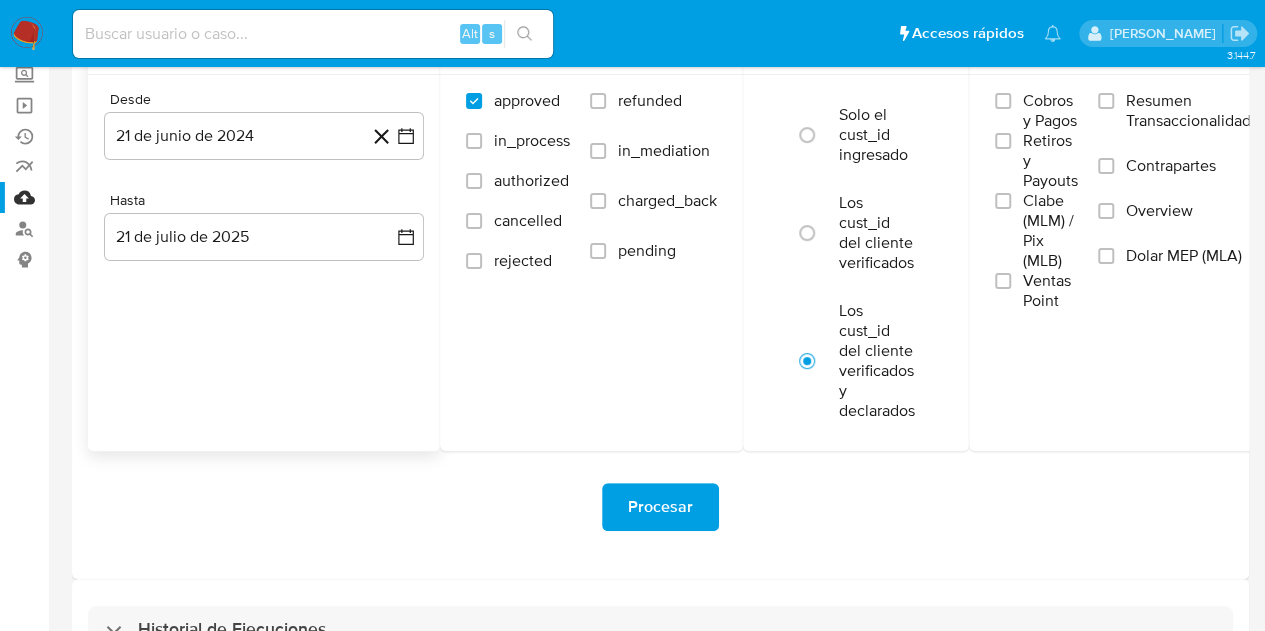 scroll, scrollTop: 245, scrollLeft: 0, axis: vertical 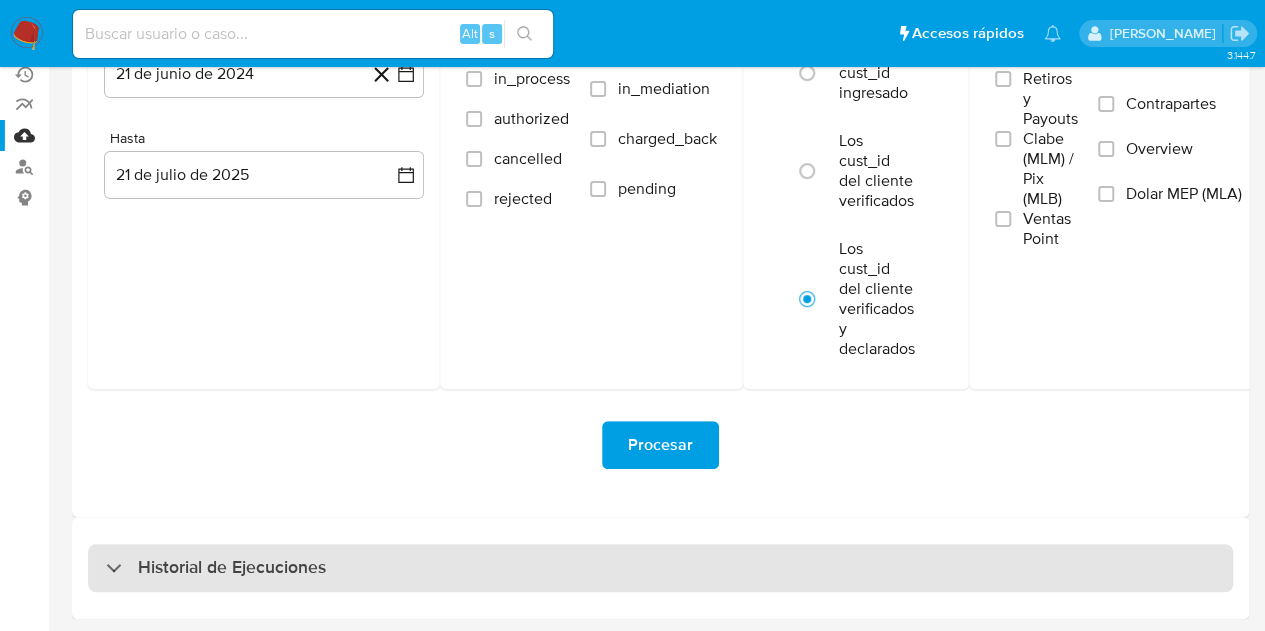click on "Historial de Ejecuciones" at bounding box center (660, 568) 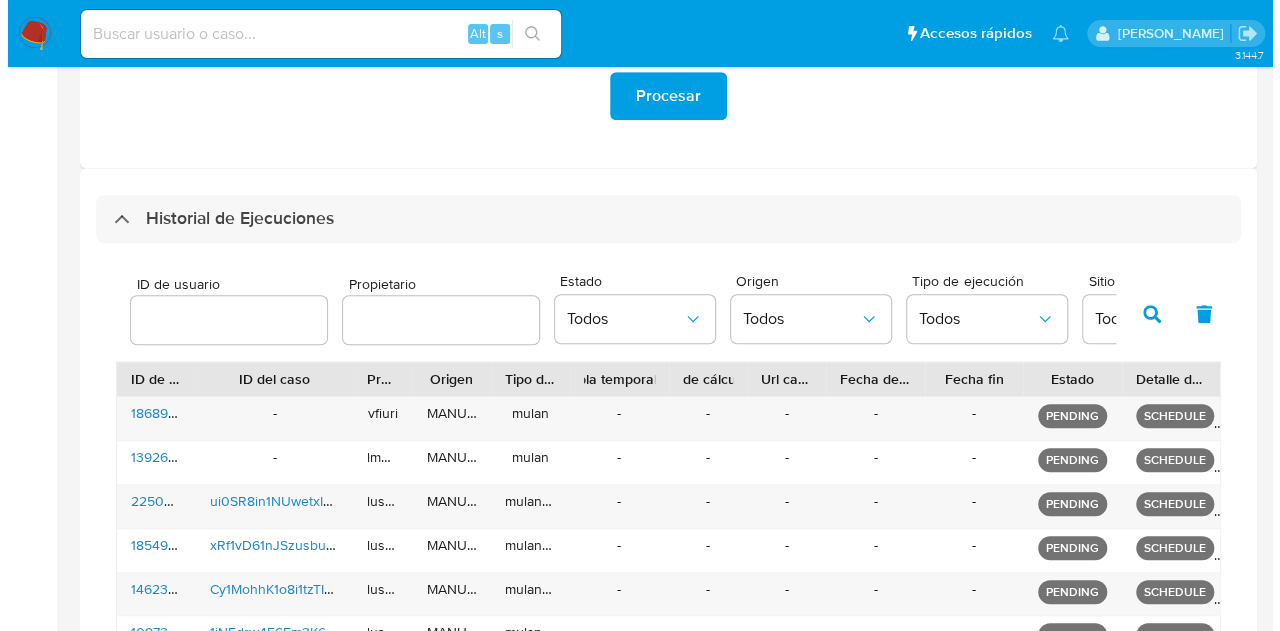 scroll, scrollTop: 507, scrollLeft: 0, axis: vertical 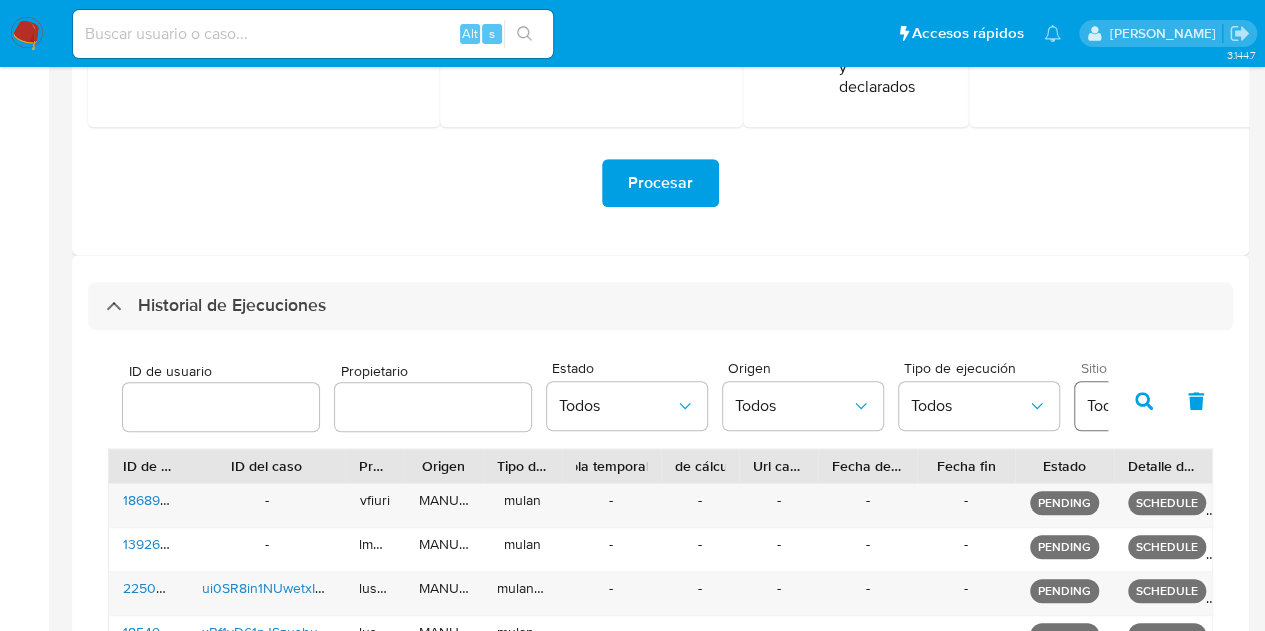 click on "Todos" at bounding box center [1145, 406] 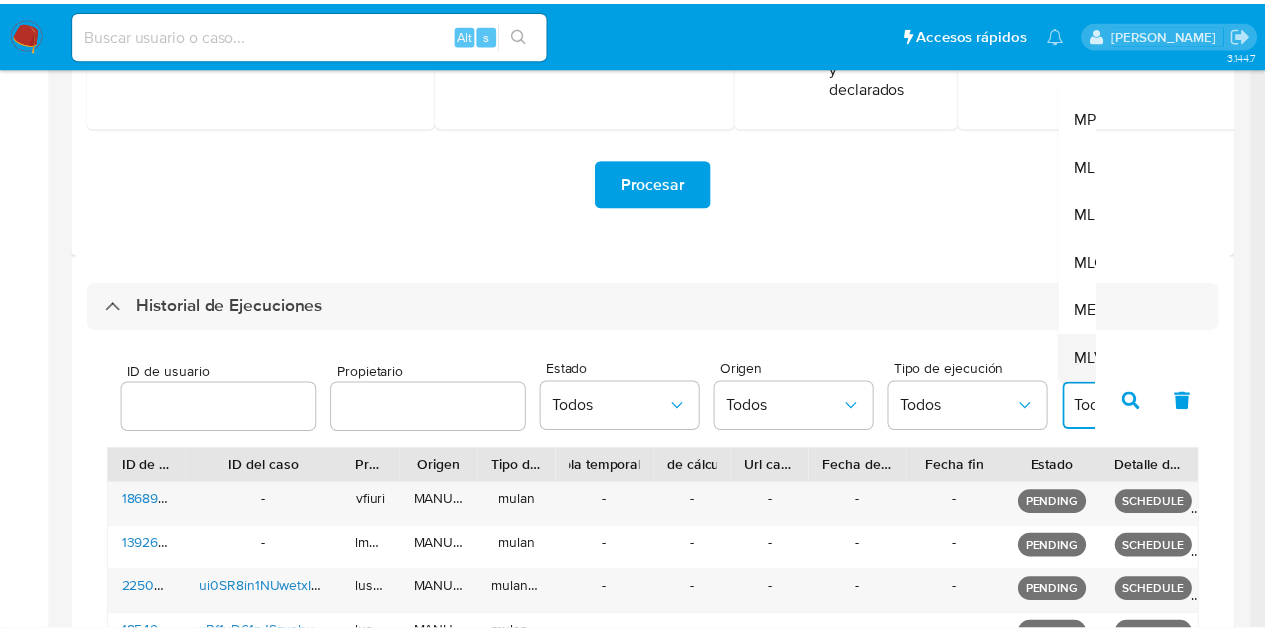 scroll, scrollTop: 195, scrollLeft: 0, axis: vertical 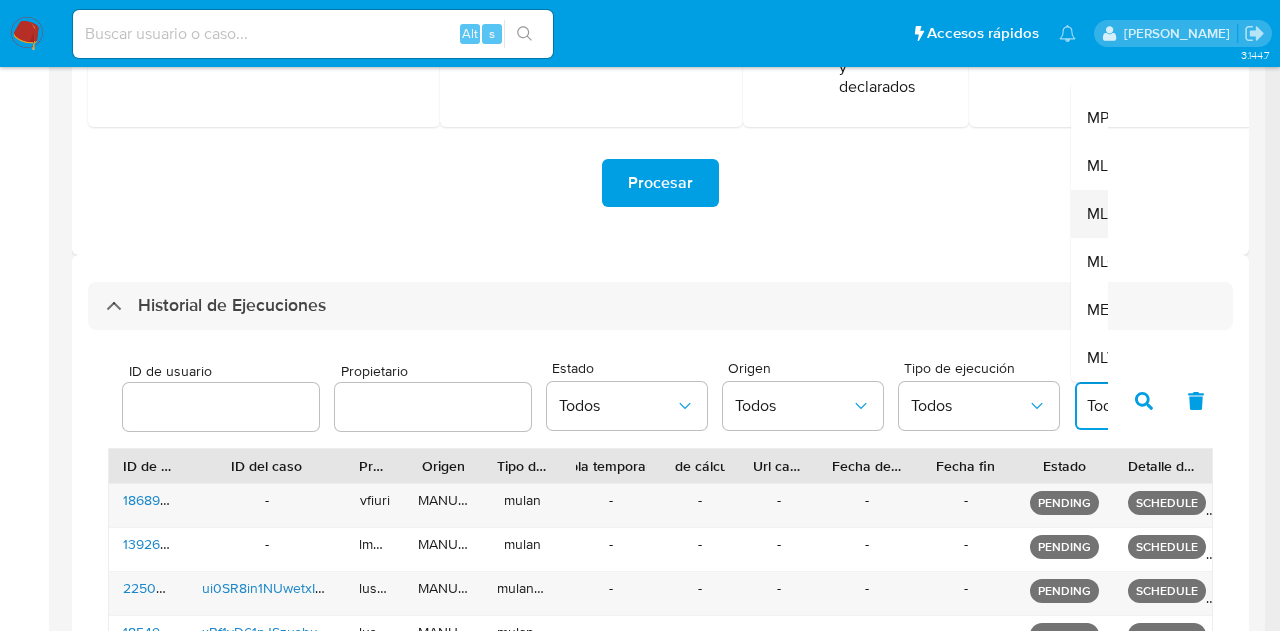type 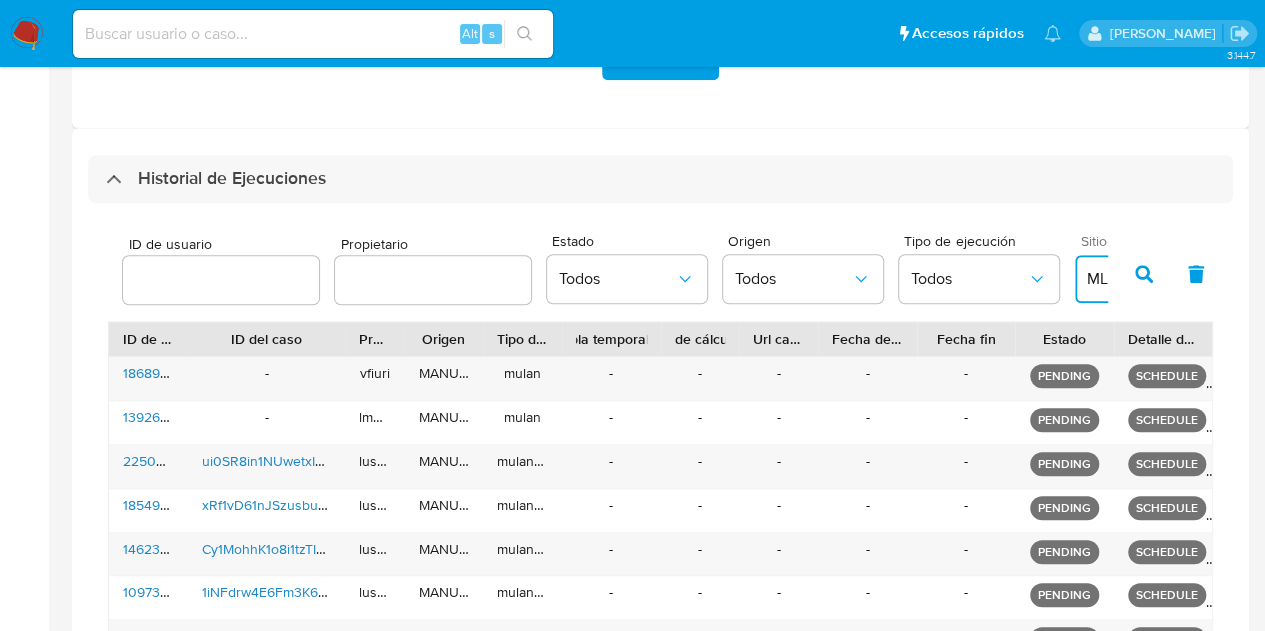 scroll, scrollTop: 807, scrollLeft: 0, axis: vertical 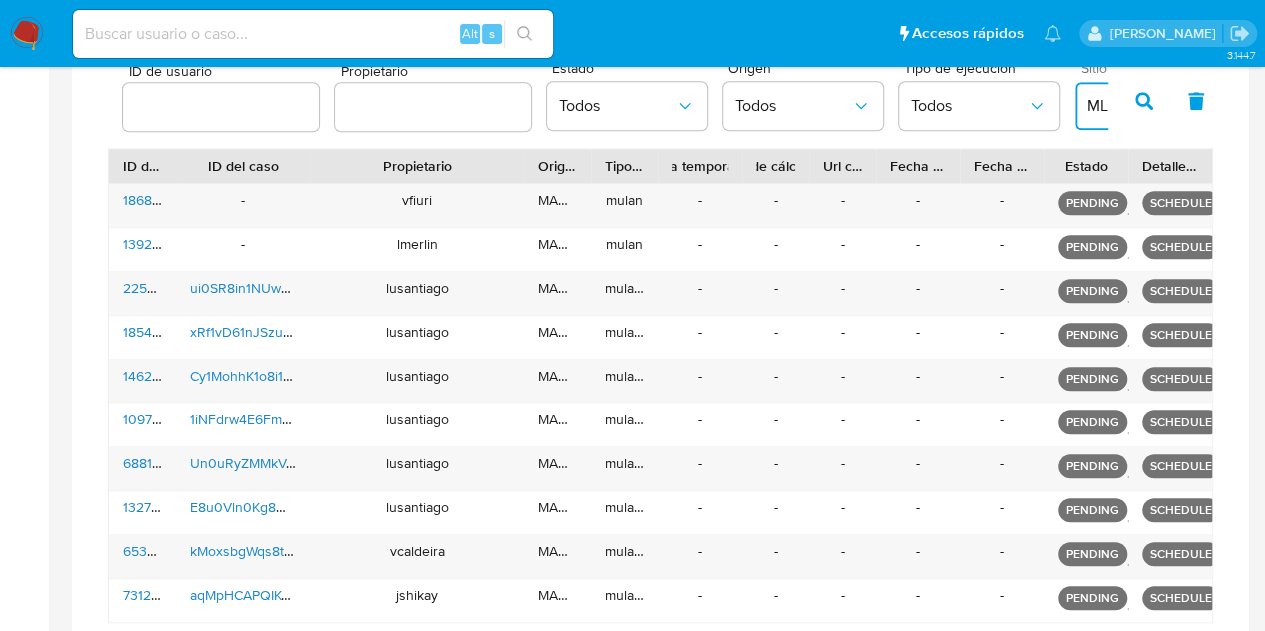drag, startPoint x: 400, startPoint y: 169, endPoint x: 550, endPoint y: 181, distance: 150.47923 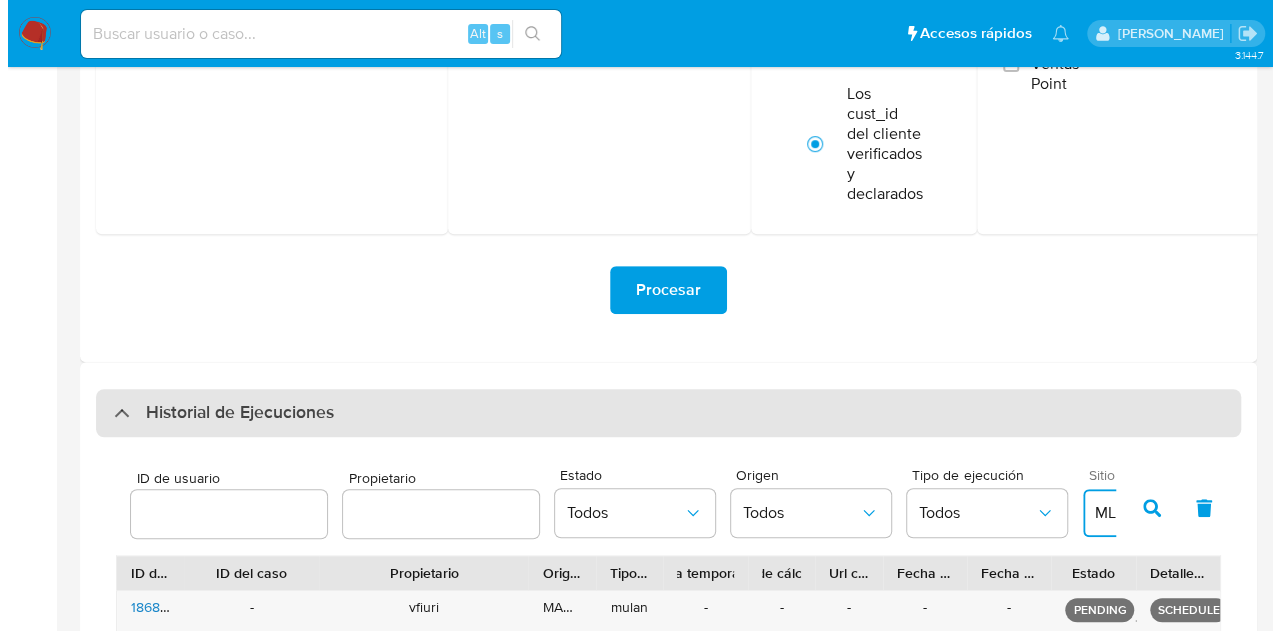 scroll, scrollTop: 500, scrollLeft: 0, axis: vertical 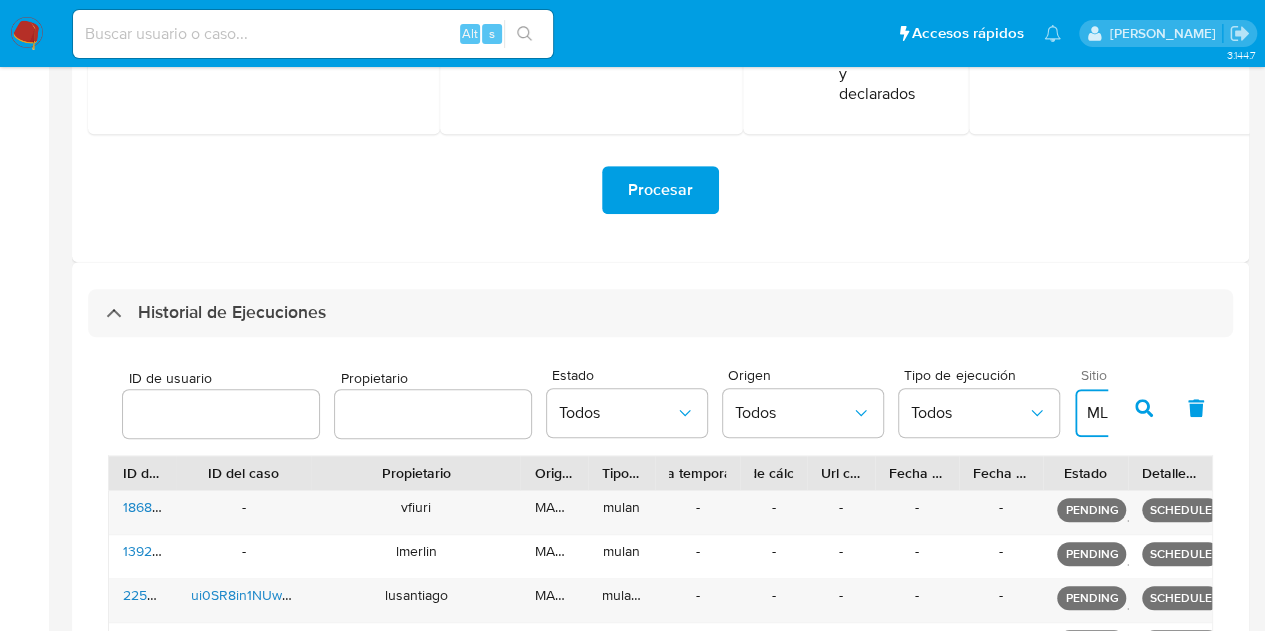 click on "MLM" at bounding box center [1145, 413] 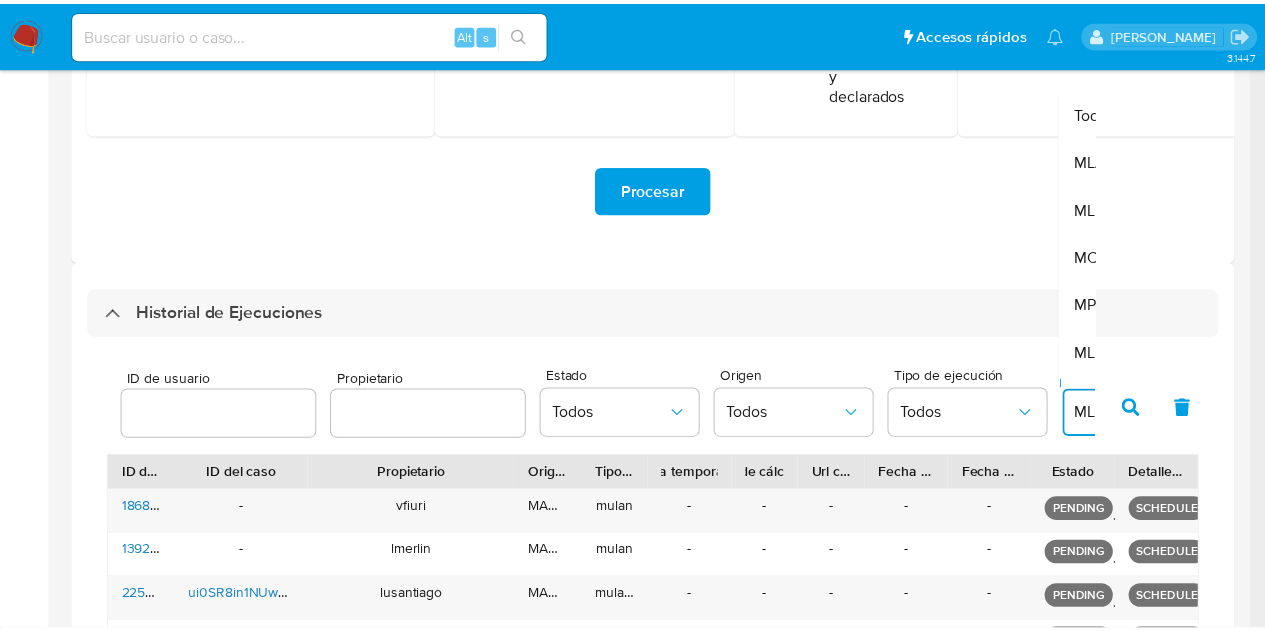 scroll, scrollTop: 170, scrollLeft: 0, axis: vertical 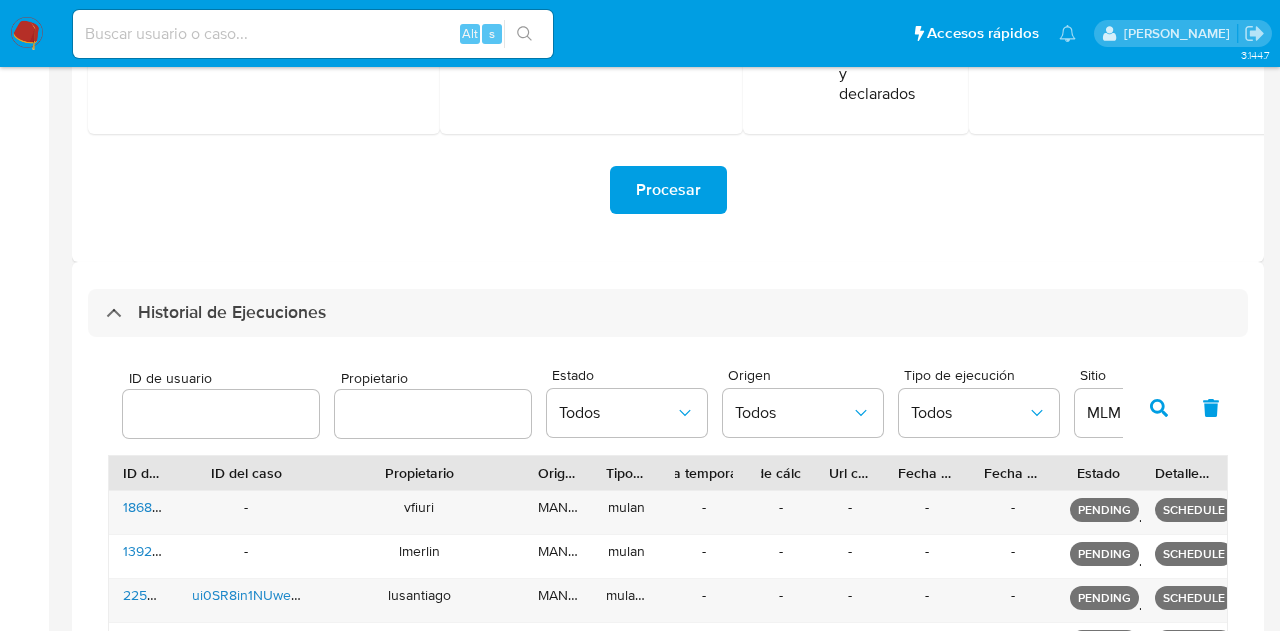 click on "Historial de Ejecuciones ID de usuario Propietario Estado Todos Origen Todos Tipo de ejecución Todos Sitio MLM Equipo Todos ID de usuario ID del caso Propietario Origen Tipo de ejecución Tabla temporal Duración de tablas   Finalizado Exitoso :  1 día Con error :  7 días Hoja de cálculo   Si el campo esta vacío, es por un error generando Mulan Url caseLog Fecha de inicio Fecha fin Estado Detalle de estado 186892456 - vfiuri MANUAL mulan - - - - - PENDING SCHEDULE 1392649978 - lmerlin MANUAL mulan - - - - - PENDING SCHEDULE 2250574590 ui0SR8in1NUwetxIT1d9twfY lusantiago MANUAL mulan-caselog - - - - - PENDING SCHEDULE 1854974513 xRf1vD61nJSzusbuCRvqhQJG lusantiago MANUAL mulan-caselog - - - - - PENDING SCHEDULE 14623175 Cy1MohhK1o8i1tzTIzRemtuf lusantiago MANUAL mulan-caselog - - - - - PENDING SCHEDULE 1097339129 1iNFdrw4E6Fm3K6kdC9I12fa lusantiago MANUAL mulan-caselog - - - - - PENDING SCHEDULE 688159070 Un0uRyZMMkVuTMBgHeIi4ybE lusantiago MANUAL mulan-caselog - - - - - PENDING SCHEDULE 132796843 MANUAL" at bounding box center (668, 646) 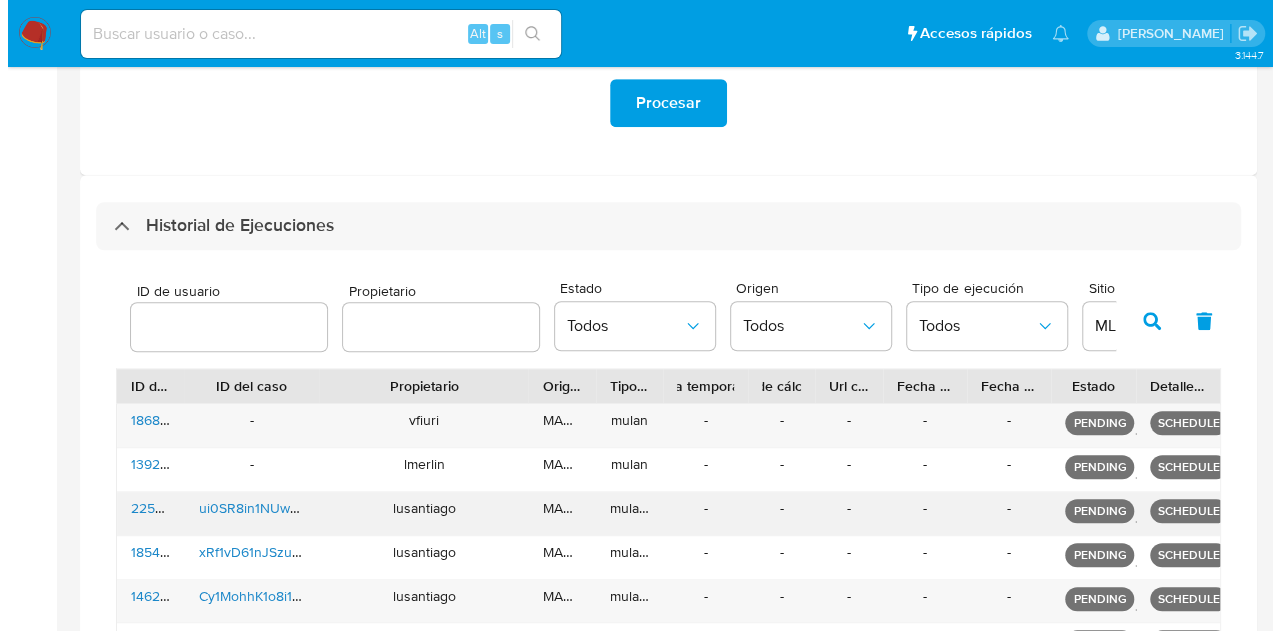 scroll, scrollTop: 700, scrollLeft: 0, axis: vertical 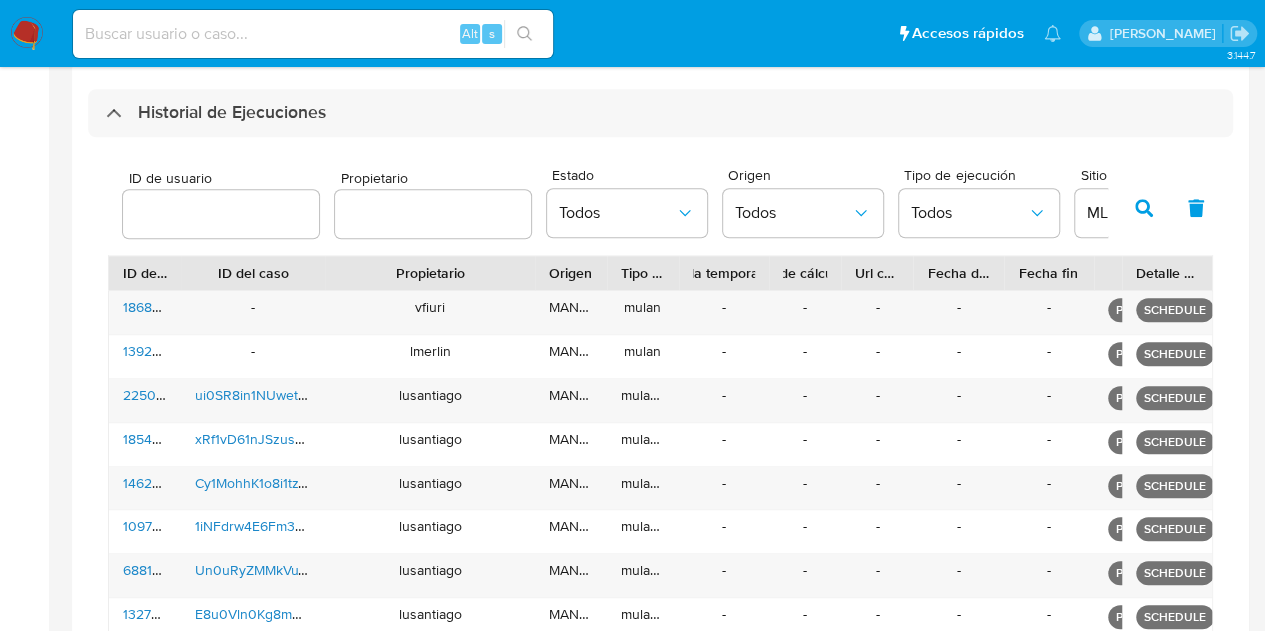 drag, startPoint x: 1126, startPoint y: 266, endPoint x: 986, endPoint y: 273, distance: 140.1749 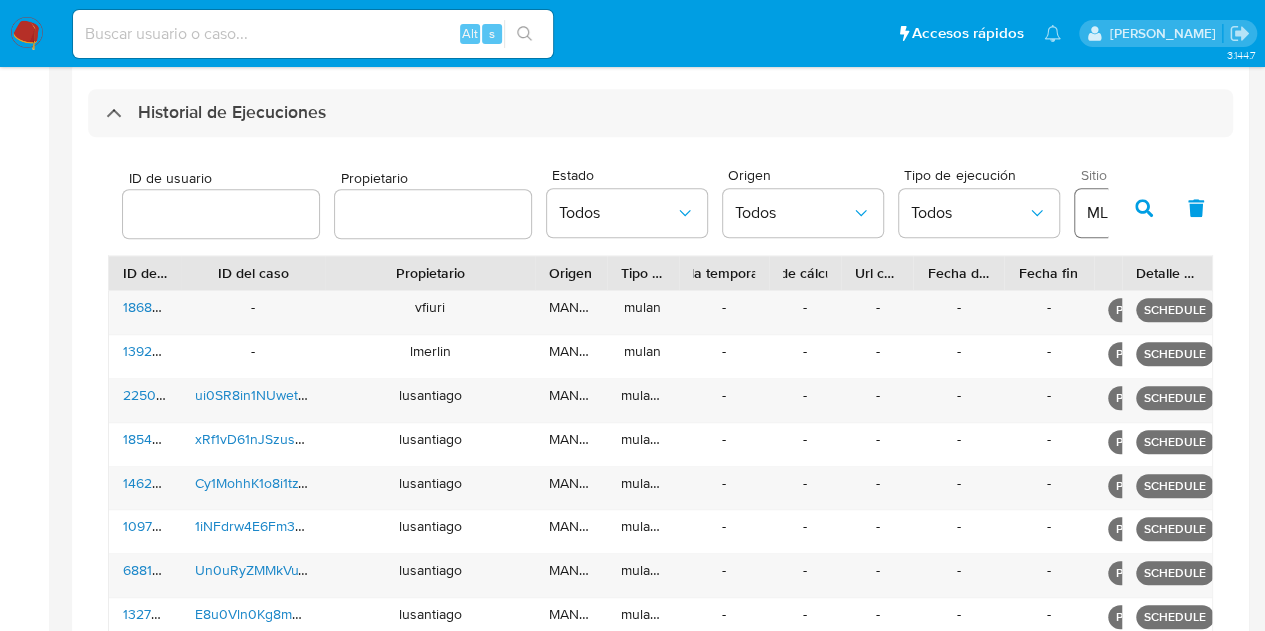 click on "MLM" at bounding box center [1145, 213] 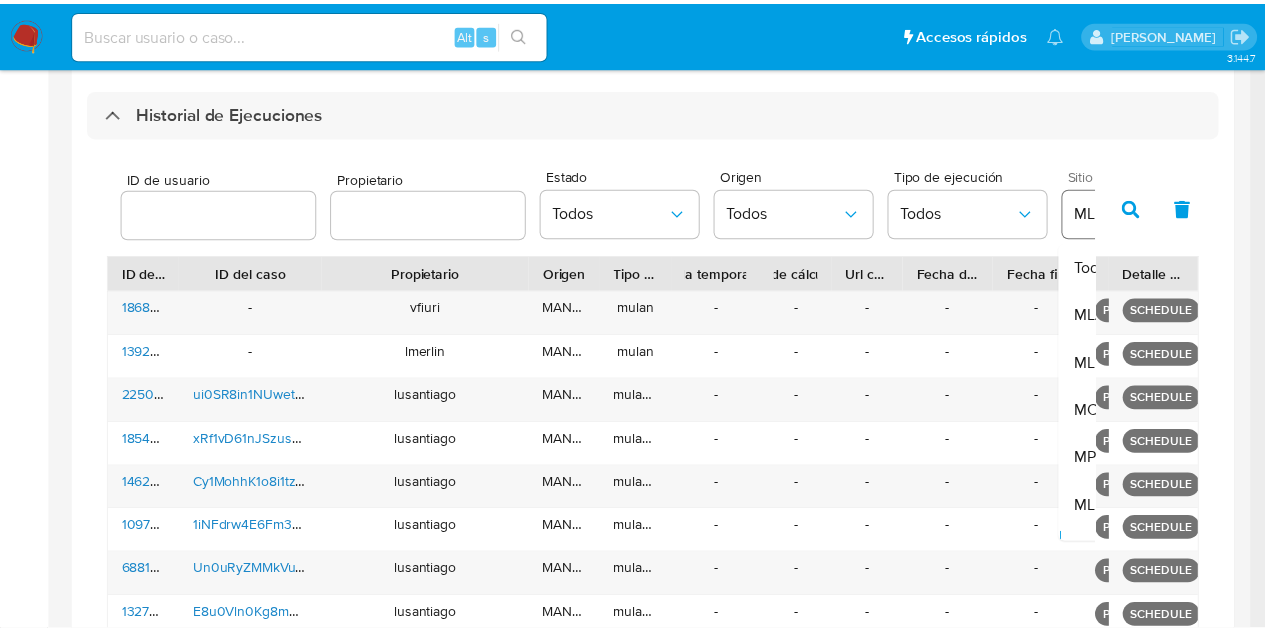 scroll, scrollTop: 170, scrollLeft: 0, axis: vertical 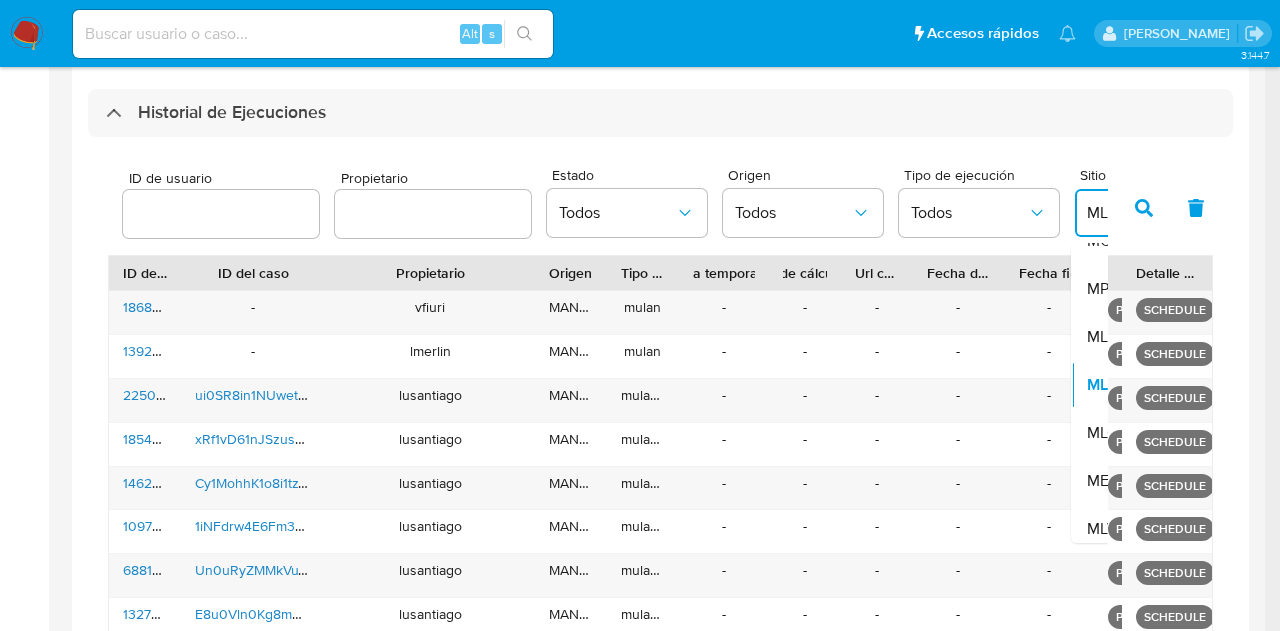 click on "Detalle de estado" at bounding box center [1167, 273] 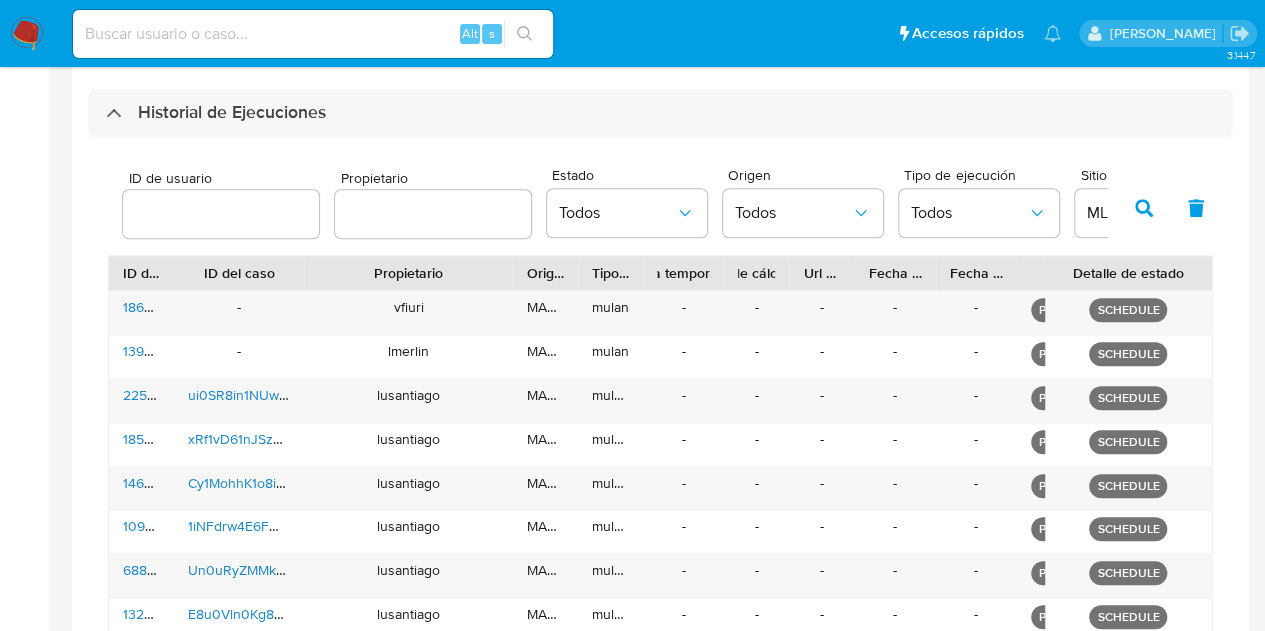 drag, startPoint x: 1202, startPoint y: 265, endPoint x: 1267, endPoint y: 265, distance: 65 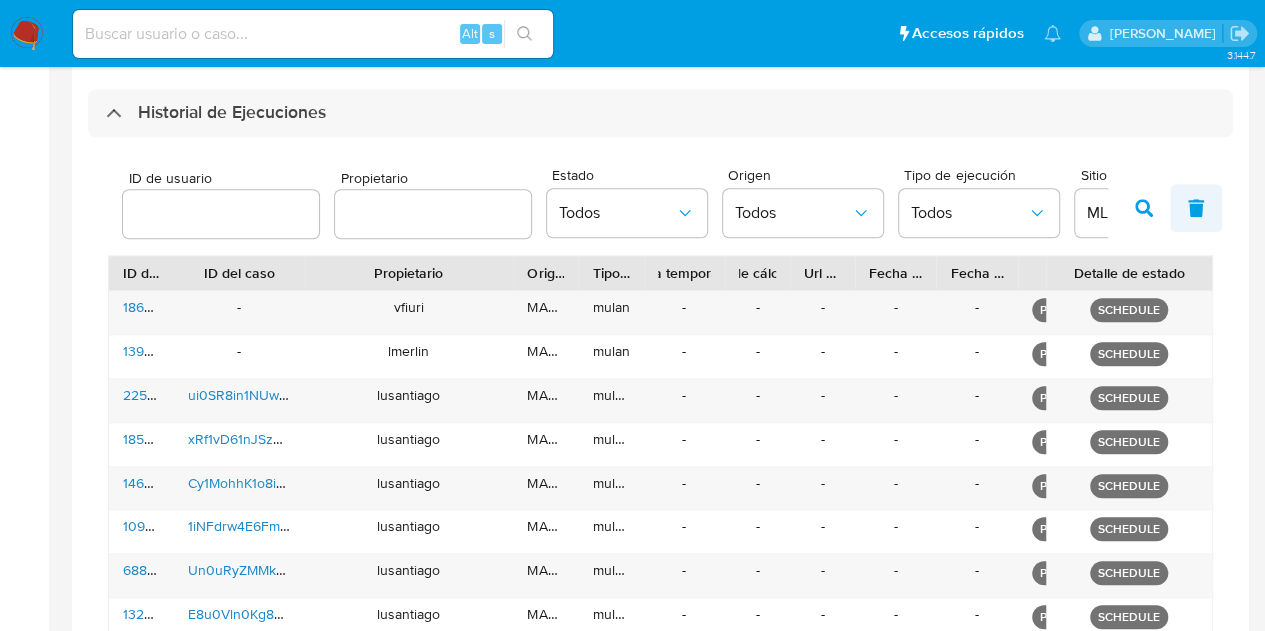 click 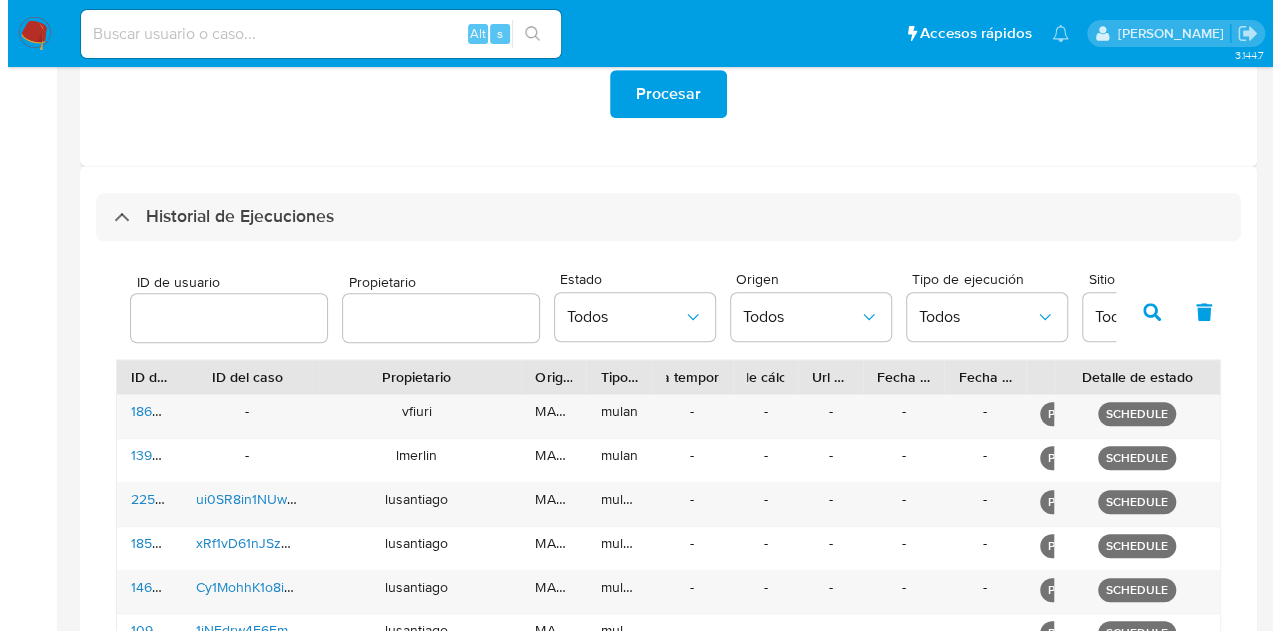 scroll, scrollTop: 500, scrollLeft: 0, axis: vertical 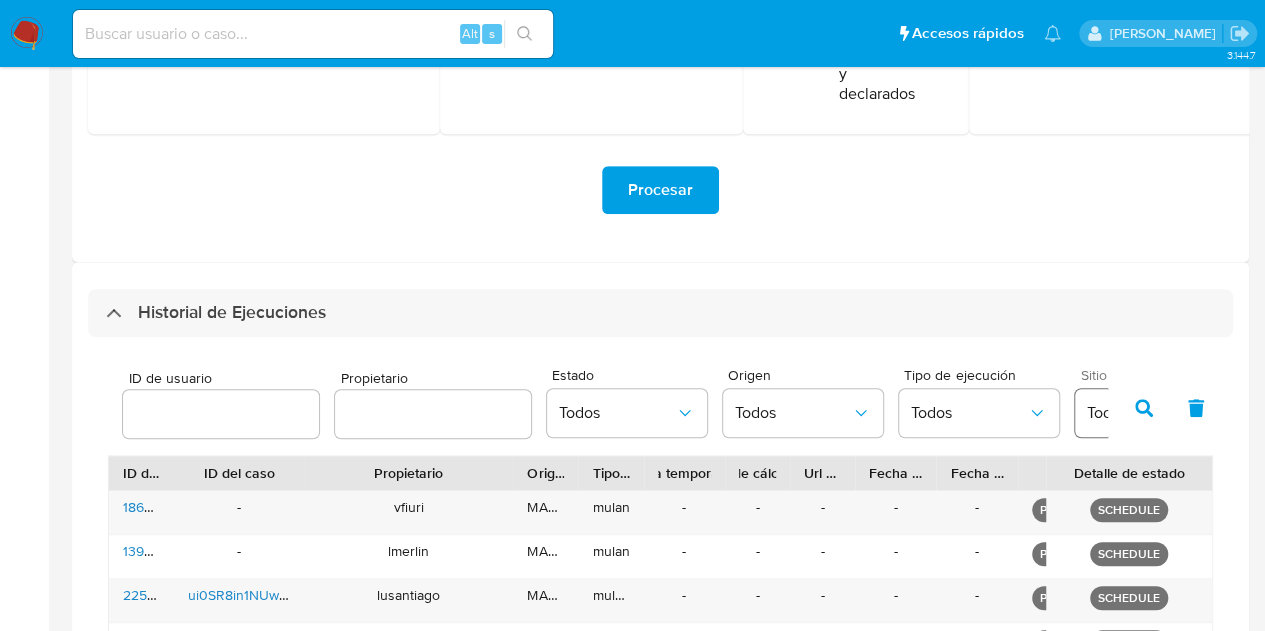 click on "Todos" at bounding box center [1145, 413] 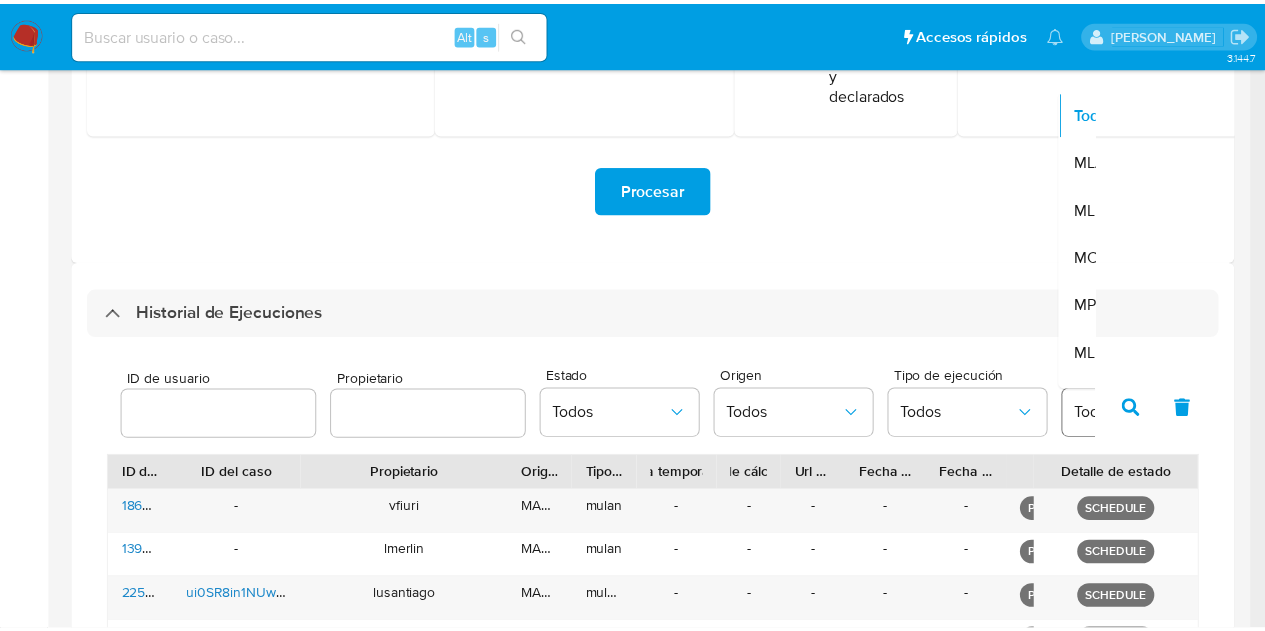 scroll, scrollTop: 170, scrollLeft: 0, axis: vertical 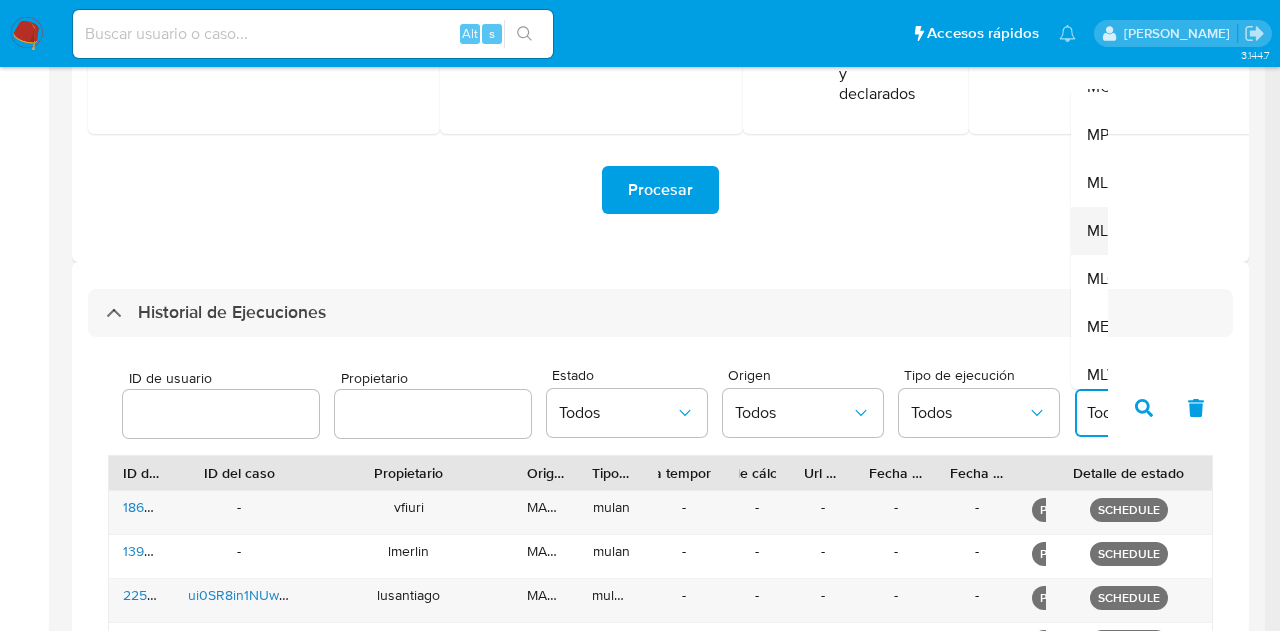 click on "MLM" at bounding box center [1104, 231] 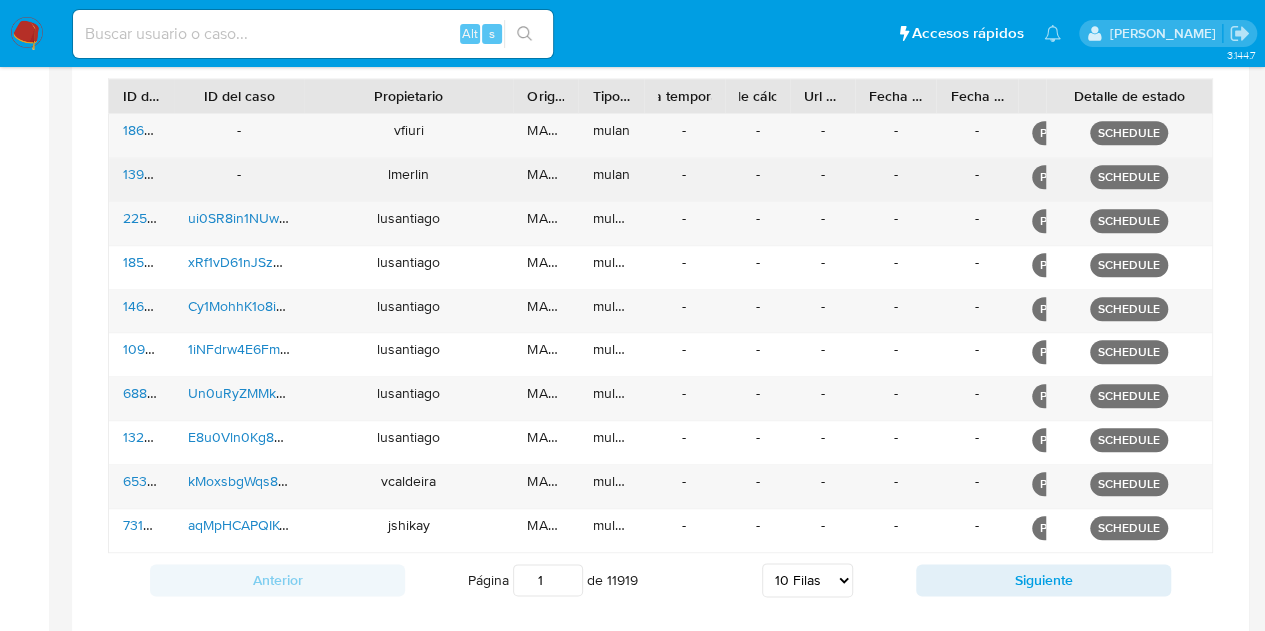 scroll, scrollTop: 900, scrollLeft: 0, axis: vertical 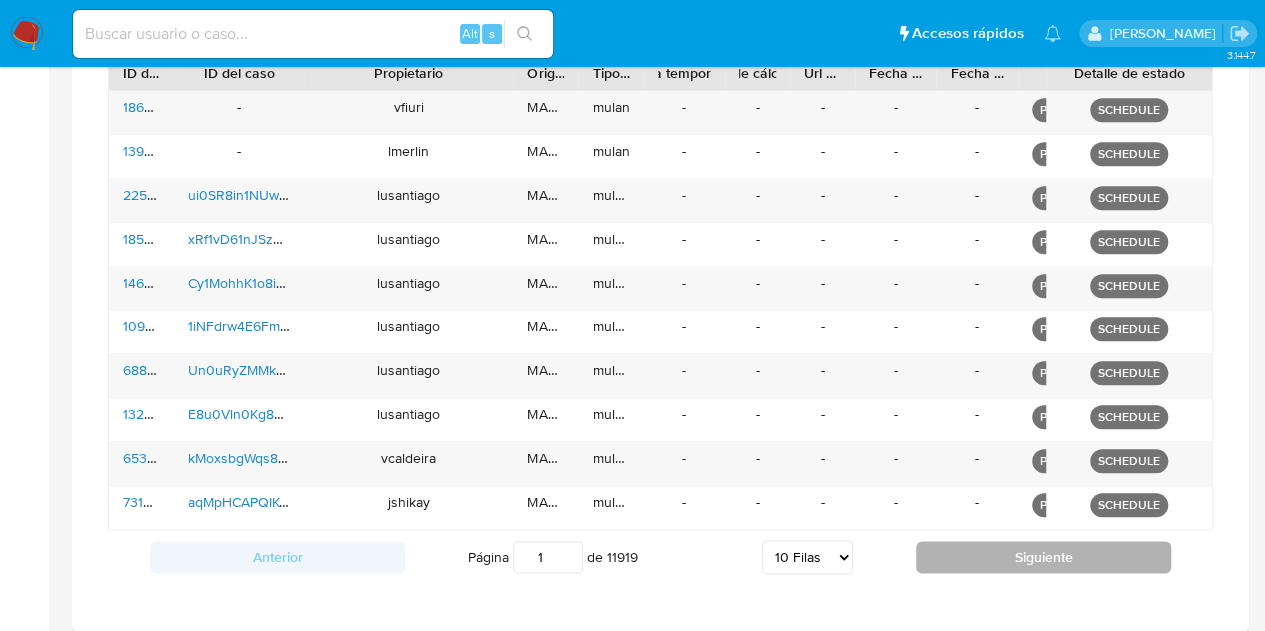 click on "Siguiente" at bounding box center [1043, 557] 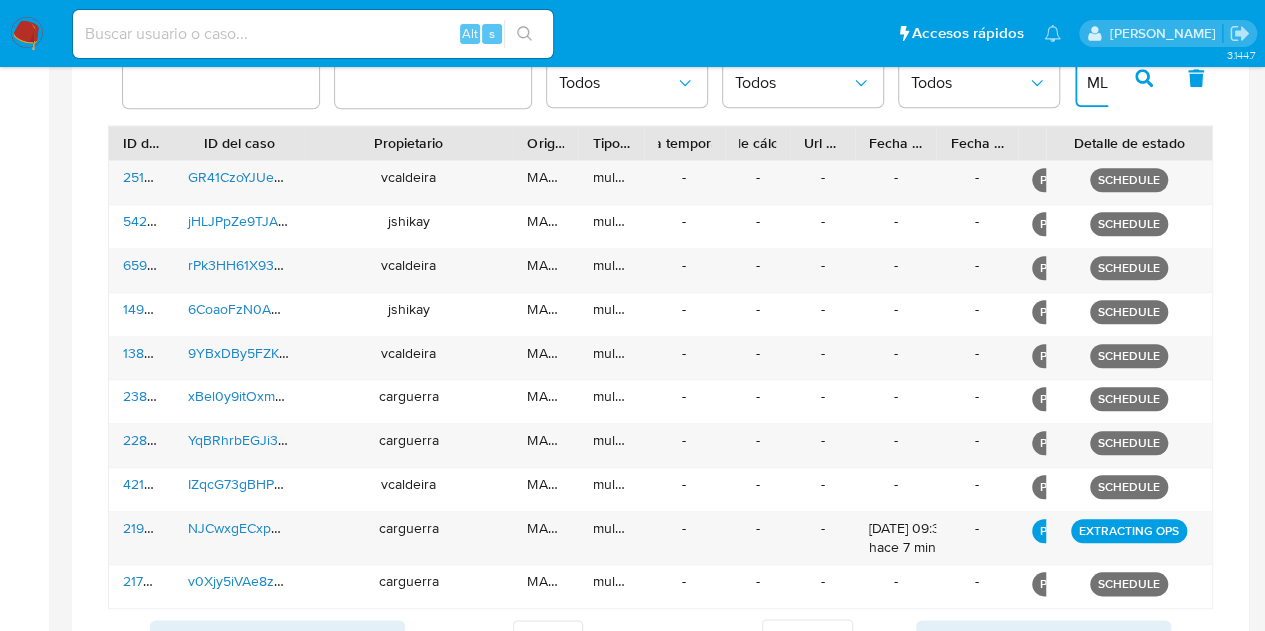 scroll, scrollTop: 800, scrollLeft: 0, axis: vertical 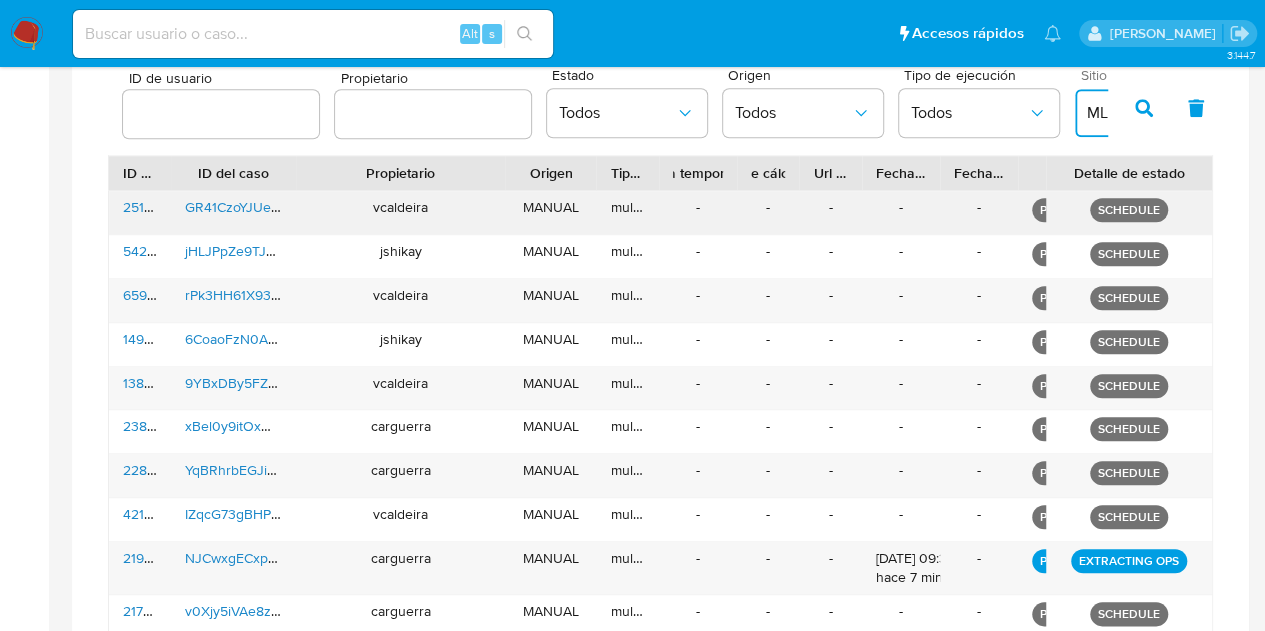 drag, startPoint x: 564, startPoint y: 180, endPoint x: 584, endPoint y: 214, distance: 39.446167 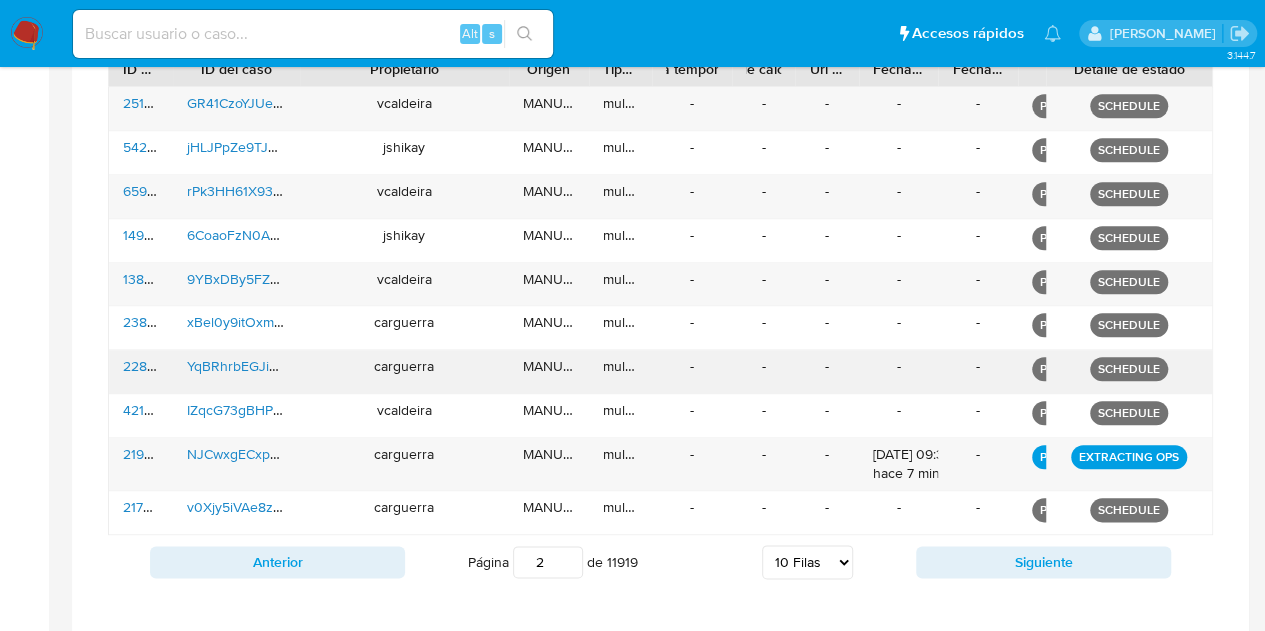 scroll, scrollTop: 910, scrollLeft: 0, axis: vertical 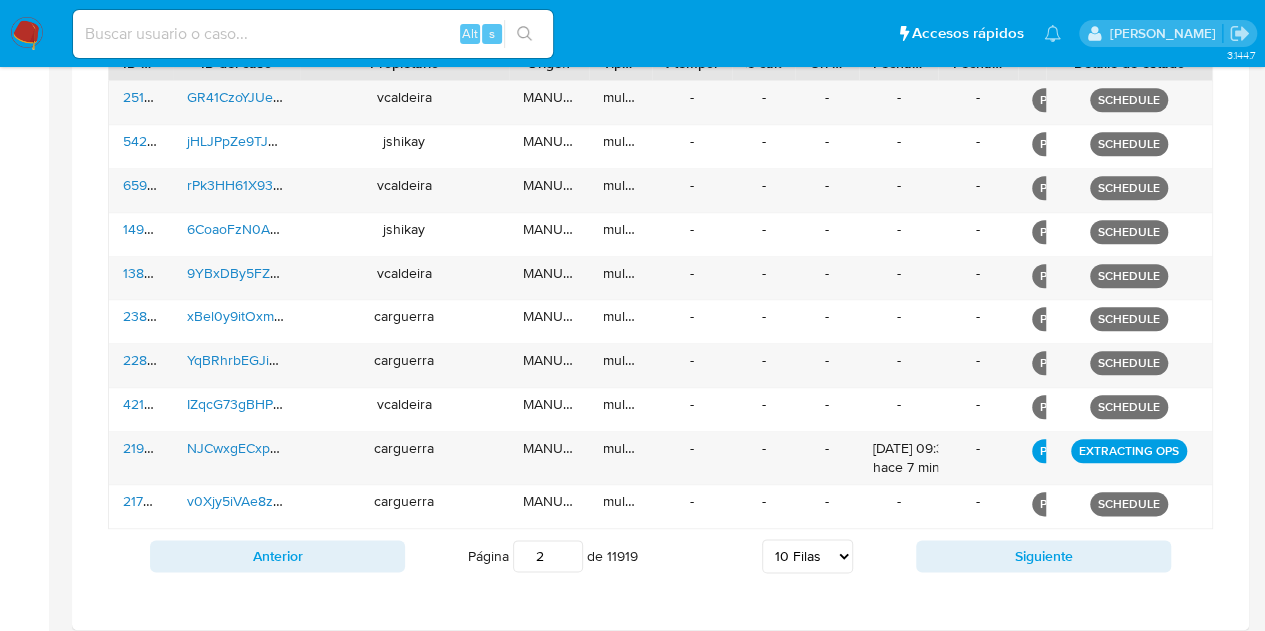 click on "Anterior Página   2   de   11919 5   Filas 10   Filas 20   Filas 25   Filas 50   Filas 100   Filas Siguiente" at bounding box center [660, 556] 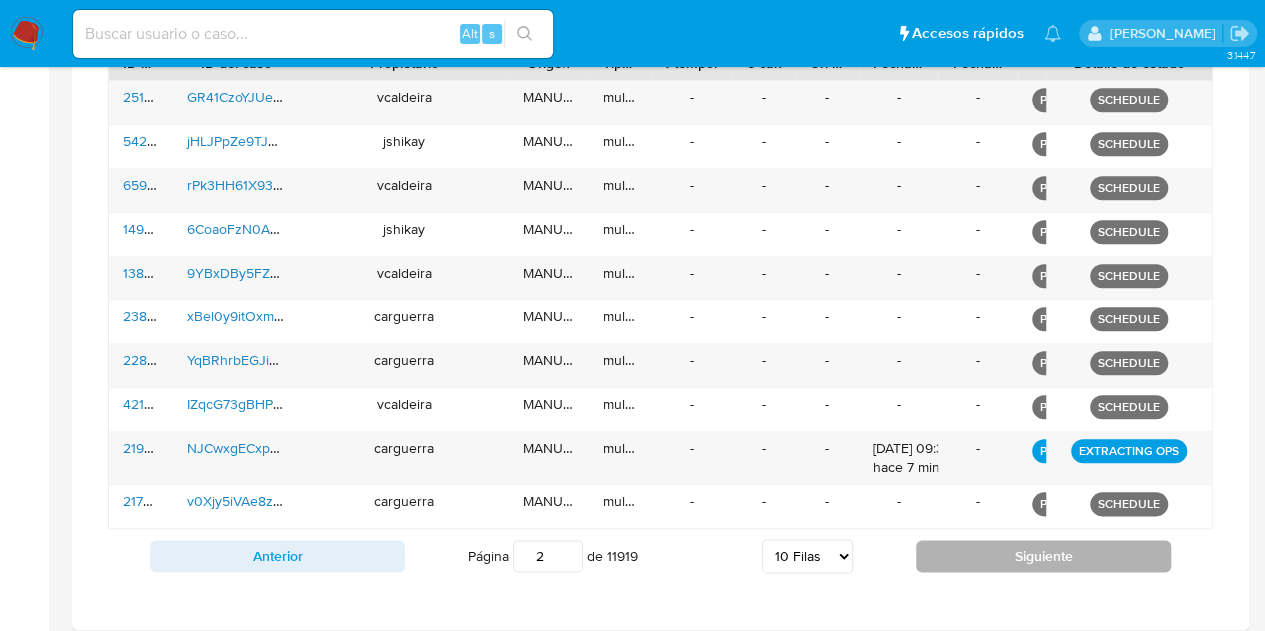 click on "Siguiente" at bounding box center (1043, 556) 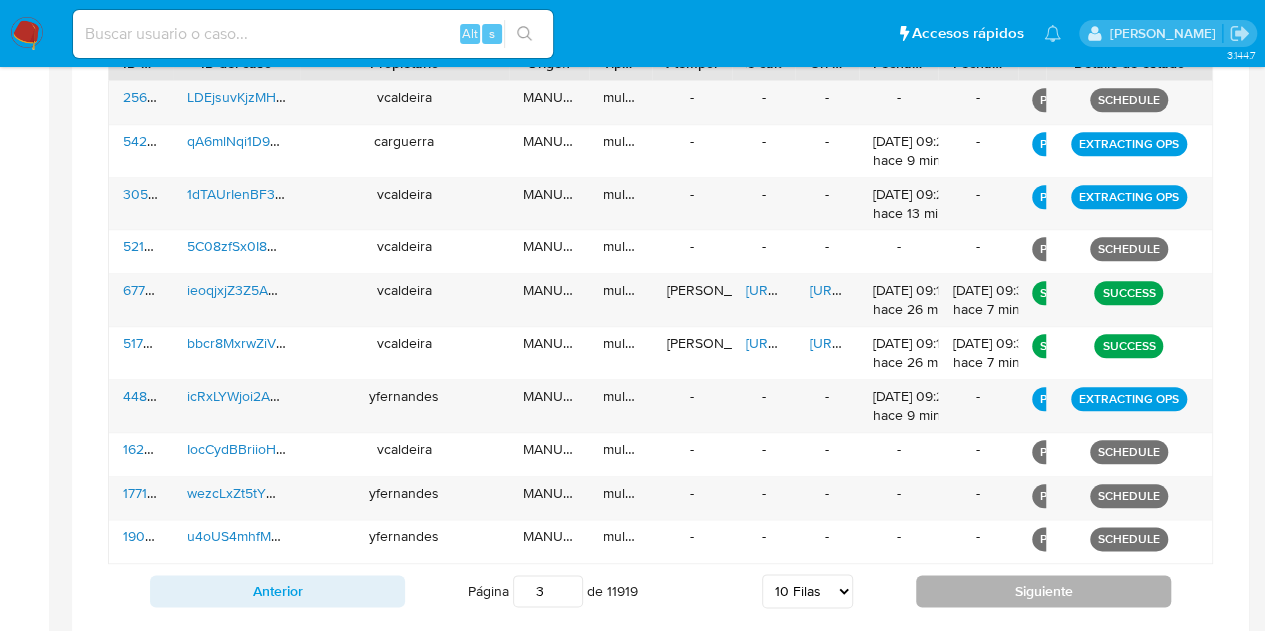 click on "Siguiente" at bounding box center [1043, 591] 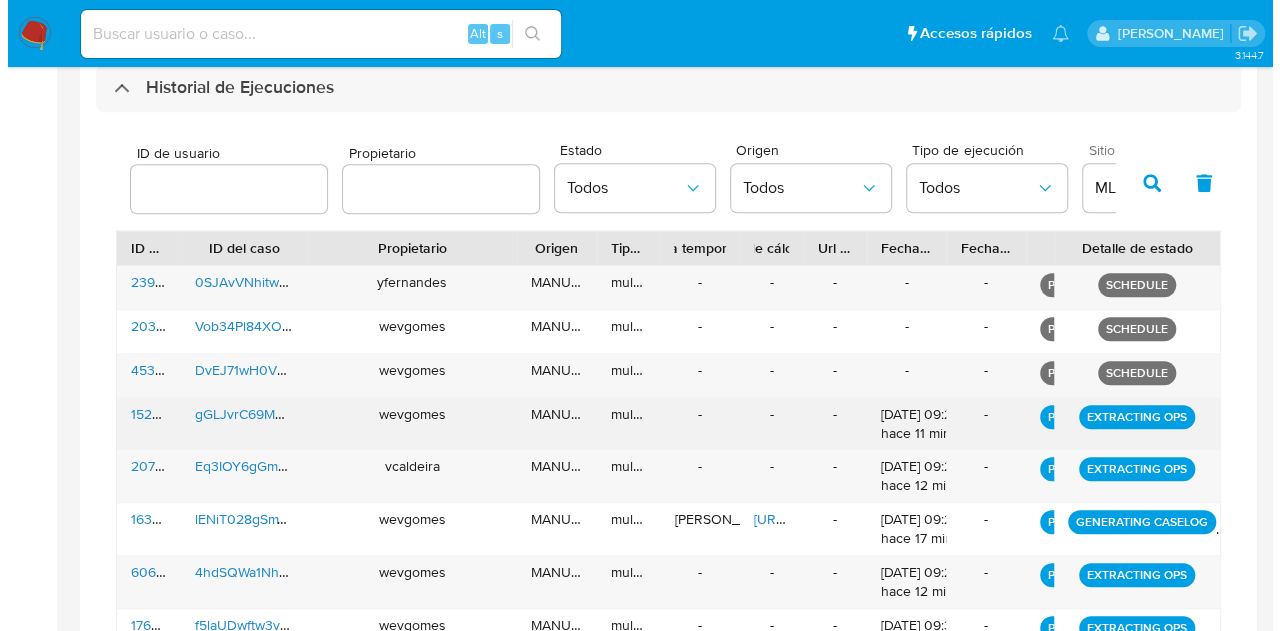 scroll, scrollTop: 510, scrollLeft: 0, axis: vertical 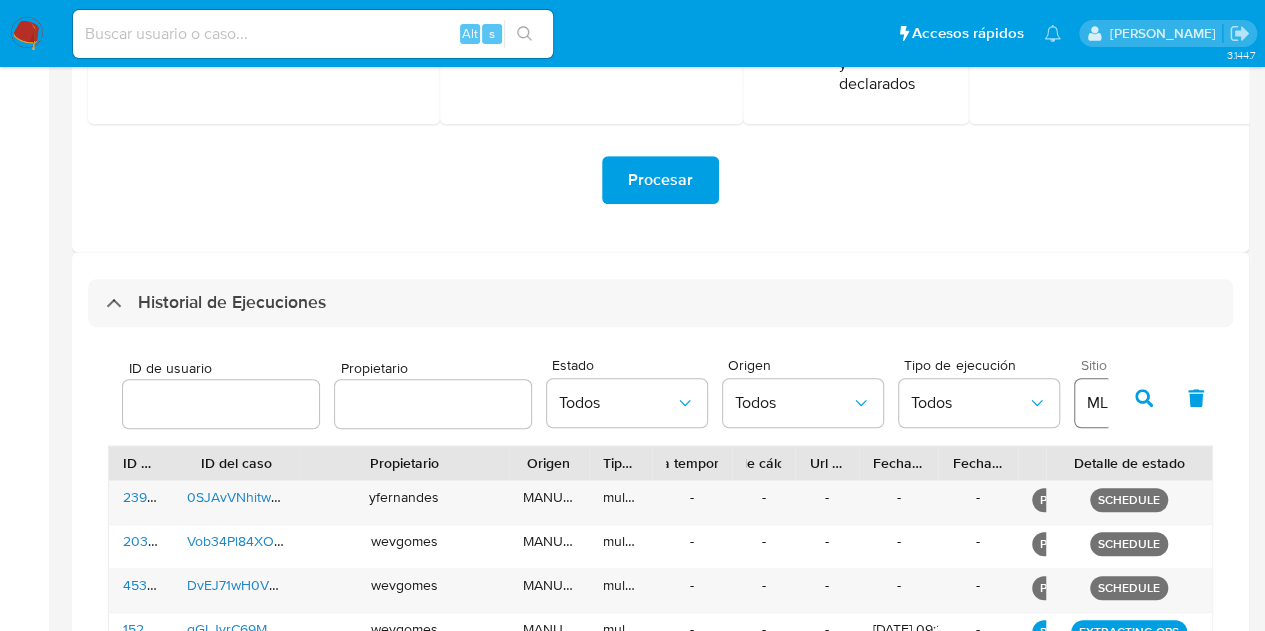 click on "MLM" at bounding box center (1145, 403) 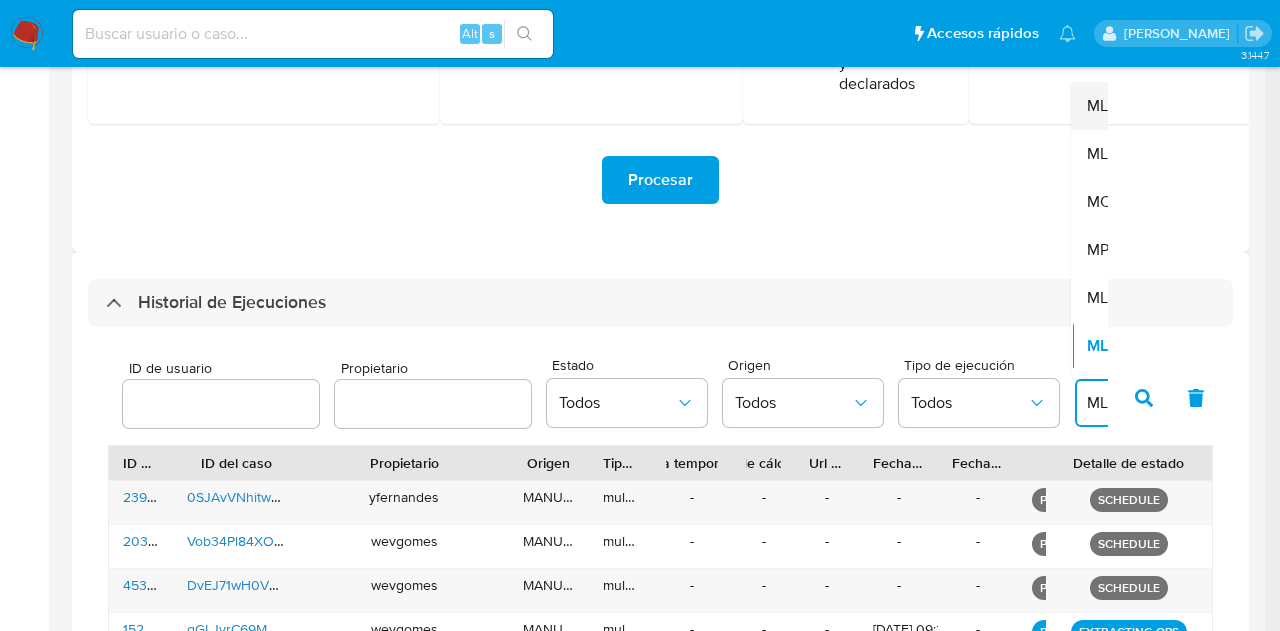 scroll, scrollTop: 0, scrollLeft: 0, axis: both 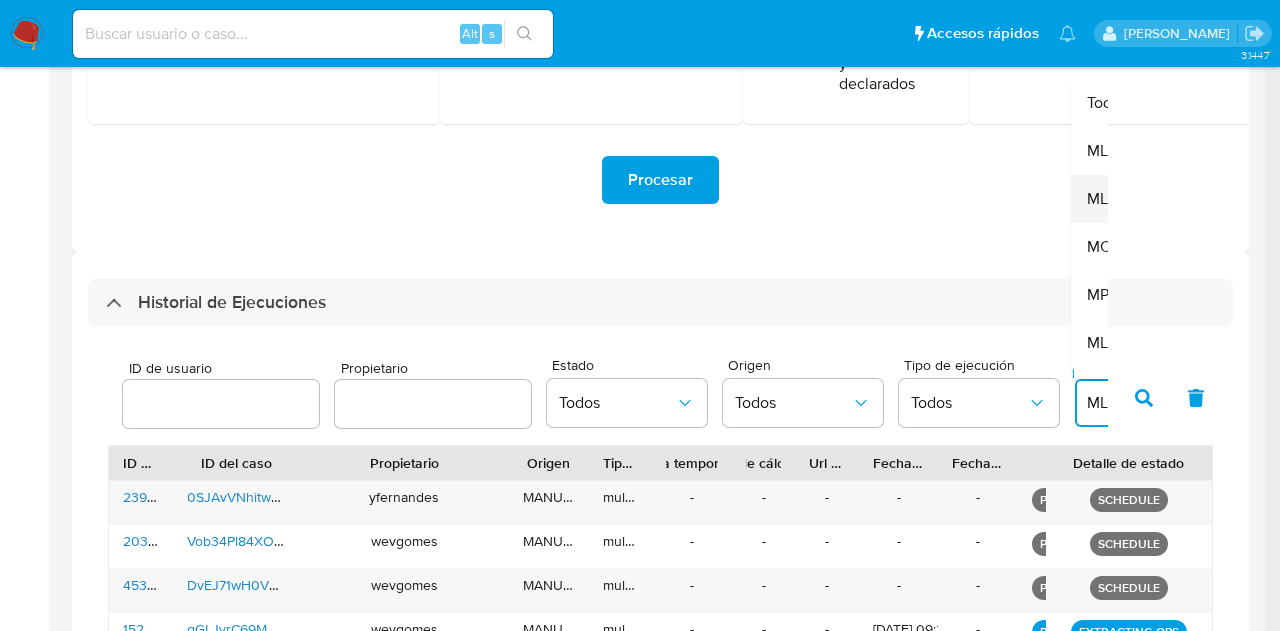 click on "MLB" at bounding box center [1102, 199] 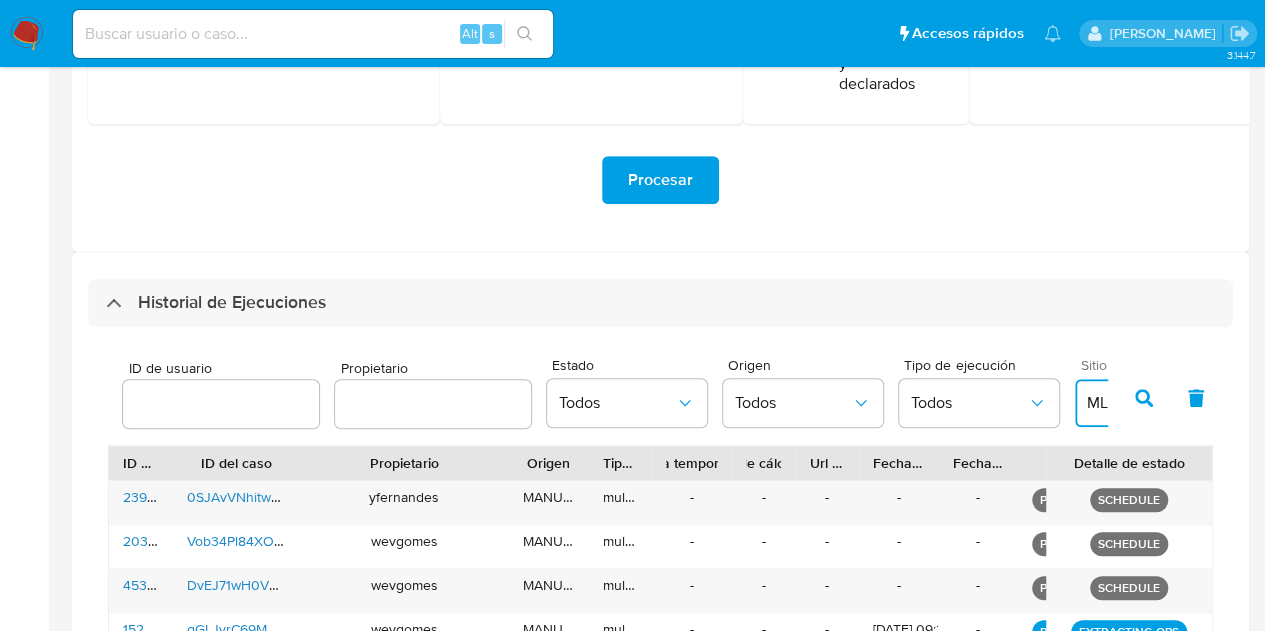 click on "MLB" at bounding box center (1145, 403) 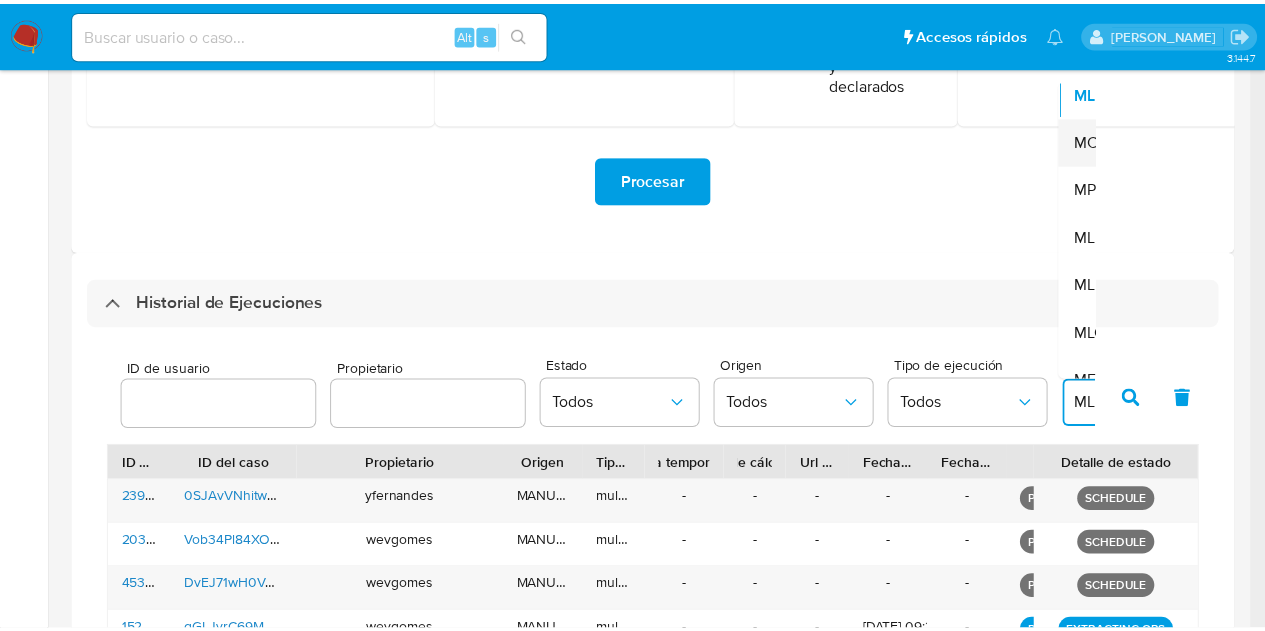 scroll, scrollTop: 195, scrollLeft: 0, axis: vertical 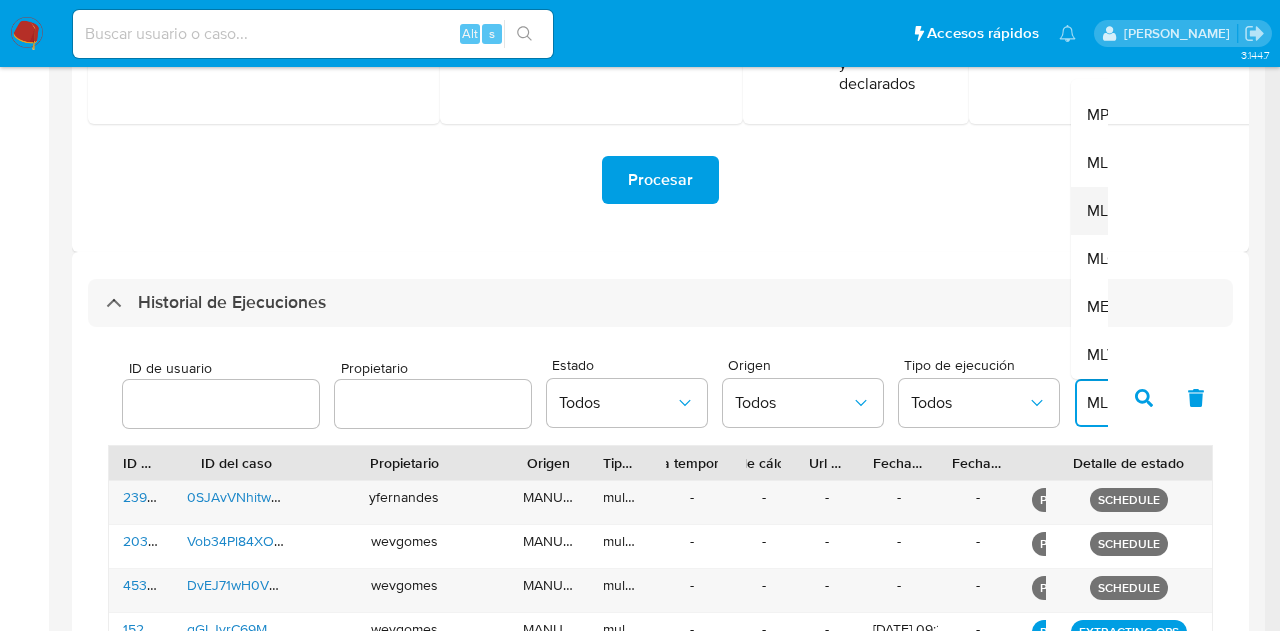 click on "MLM" at bounding box center (1104, 211) 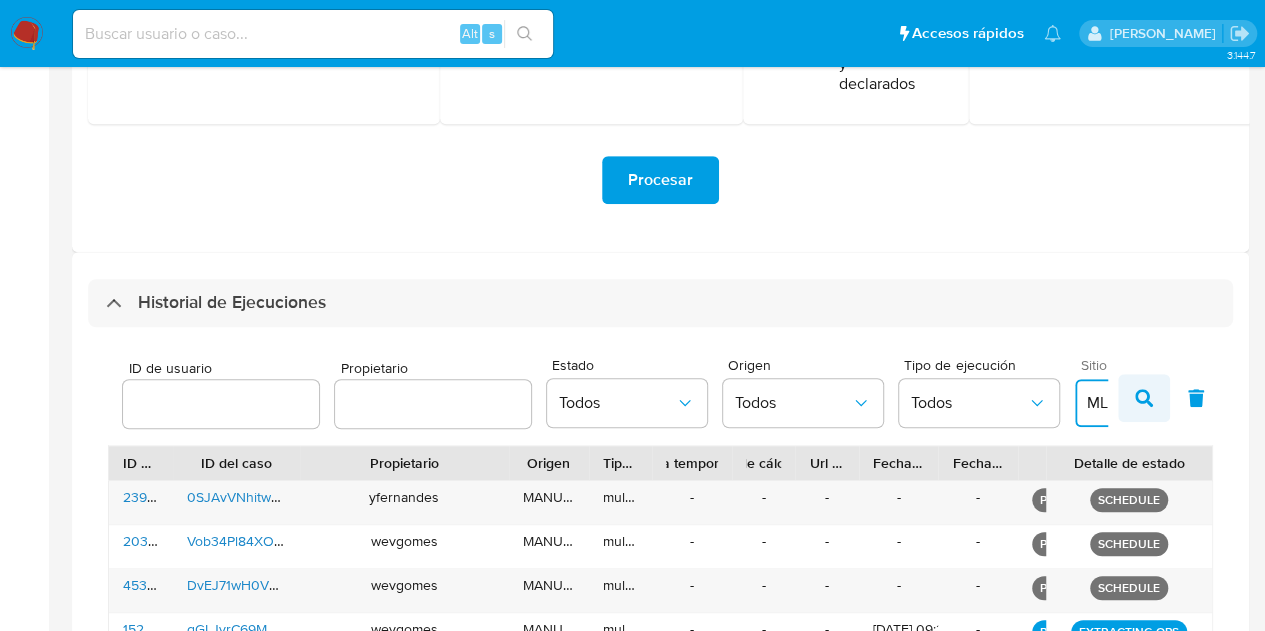 click at bounding box center (1144, 398) 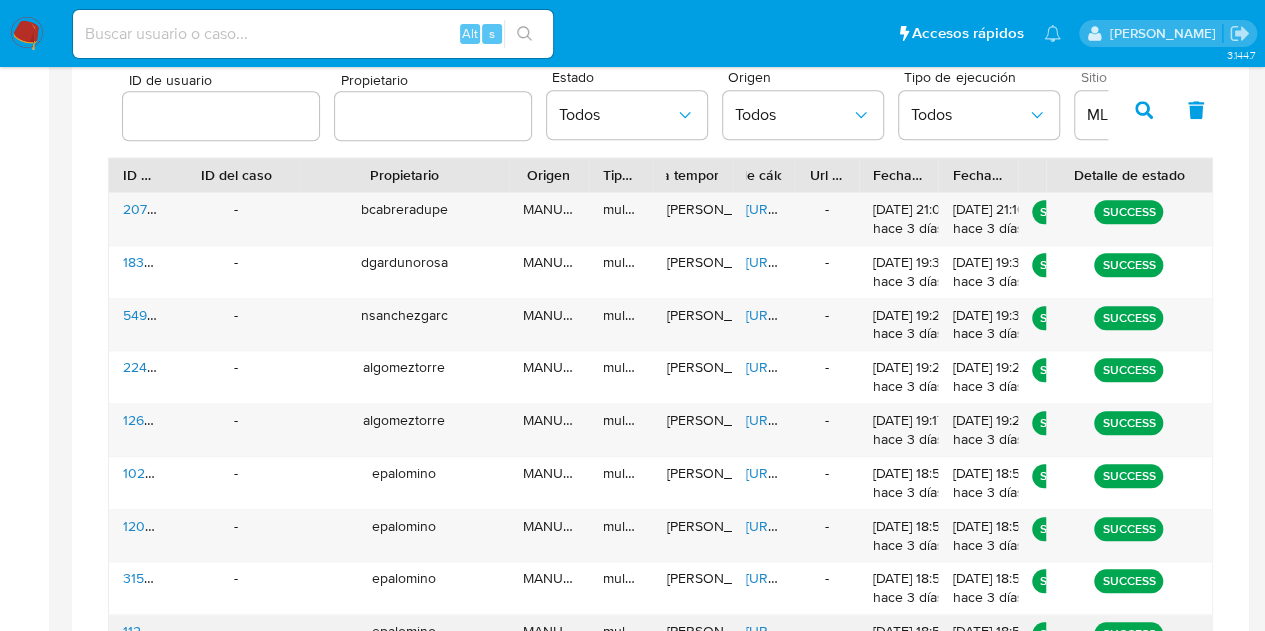 scroll, scrollTop: 996, scrollLeft: 0, axis: vertical 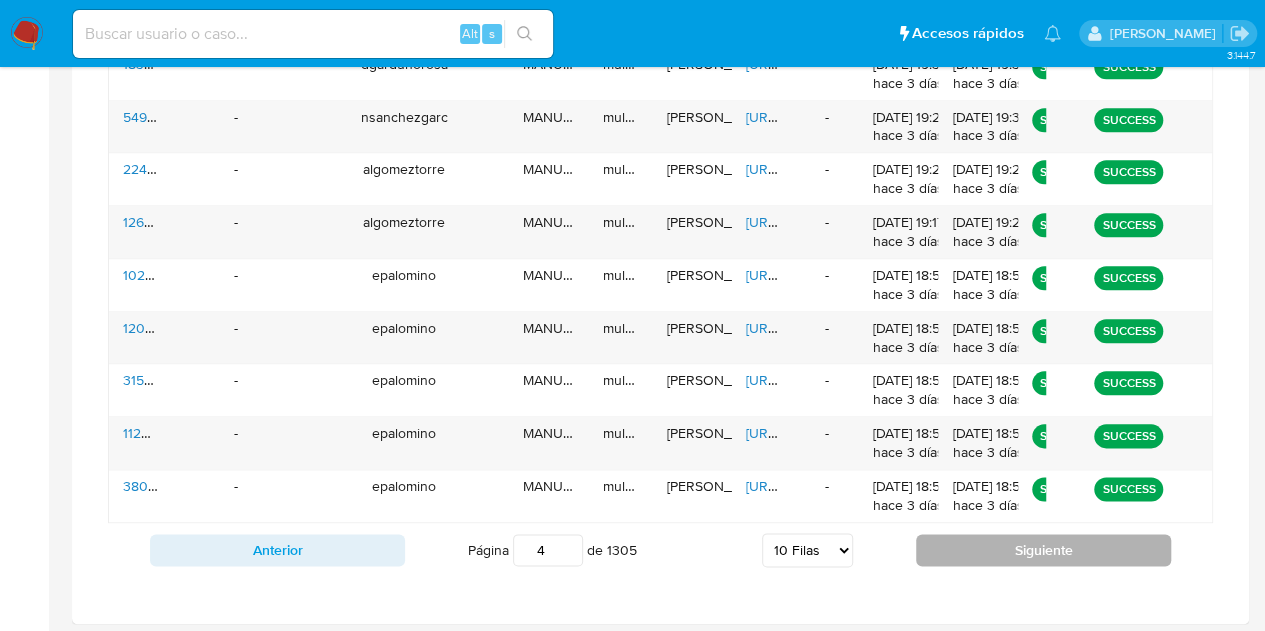 click on "Siguiente" at bounding box center [1043, 550] 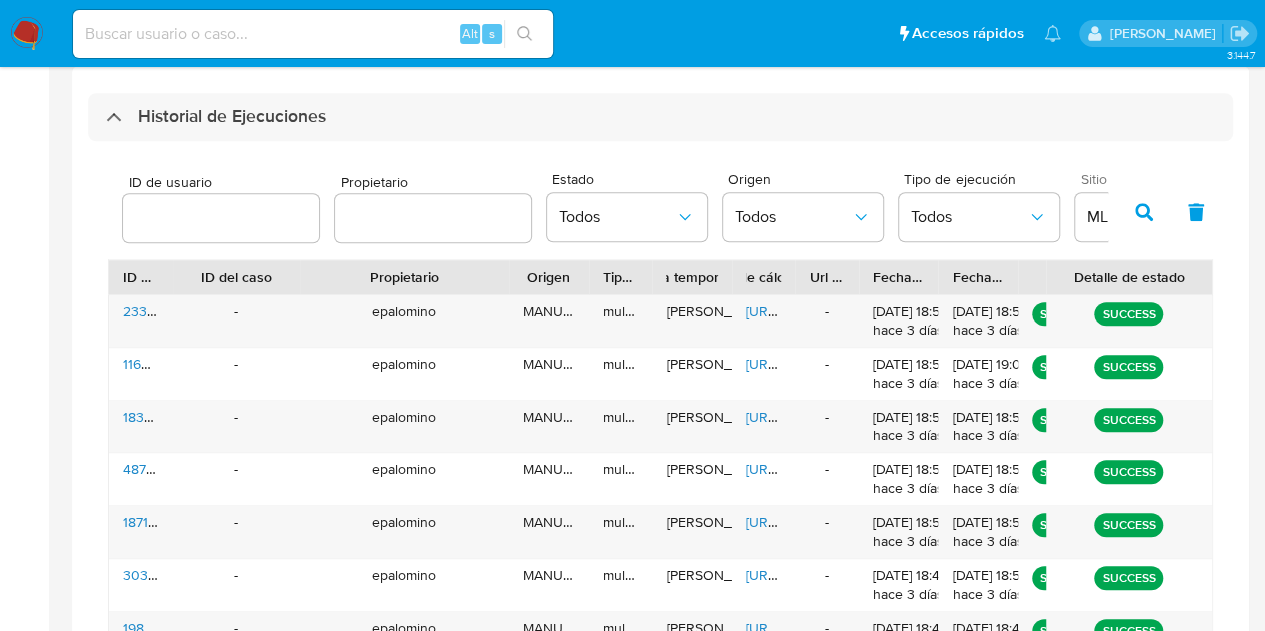 scroll, scrollTop: 996, scrollLeft: 0, axis: vertical 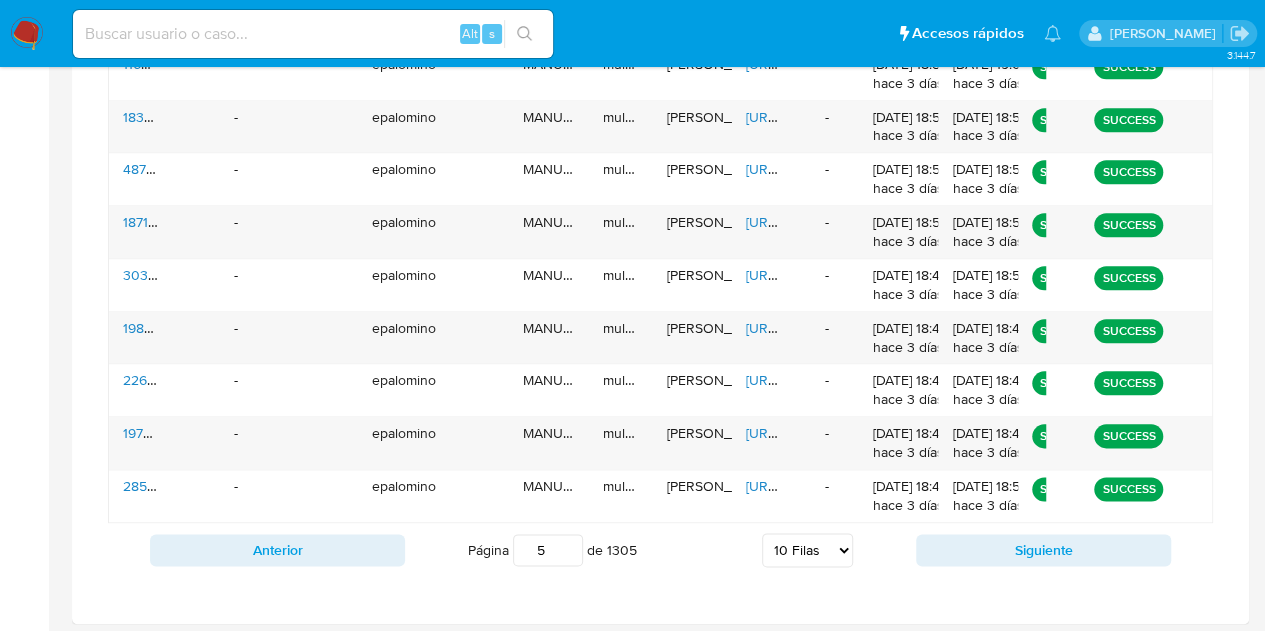 click on "Anterior Página   5   de   1305 5   Filas 10   Filas 20   Filas 25   Filas 50   Filas 100   Filas Siguiente" at bounding box center (660, 550) 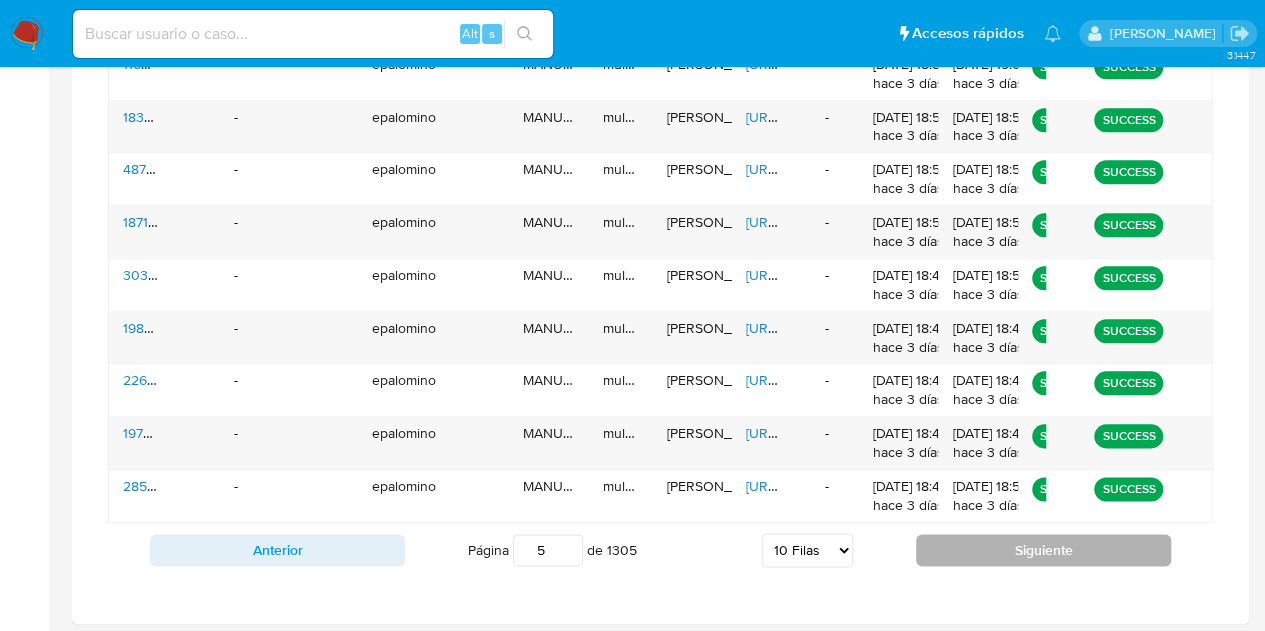 click on "Siguiente" at bounding box center (1043, 550) 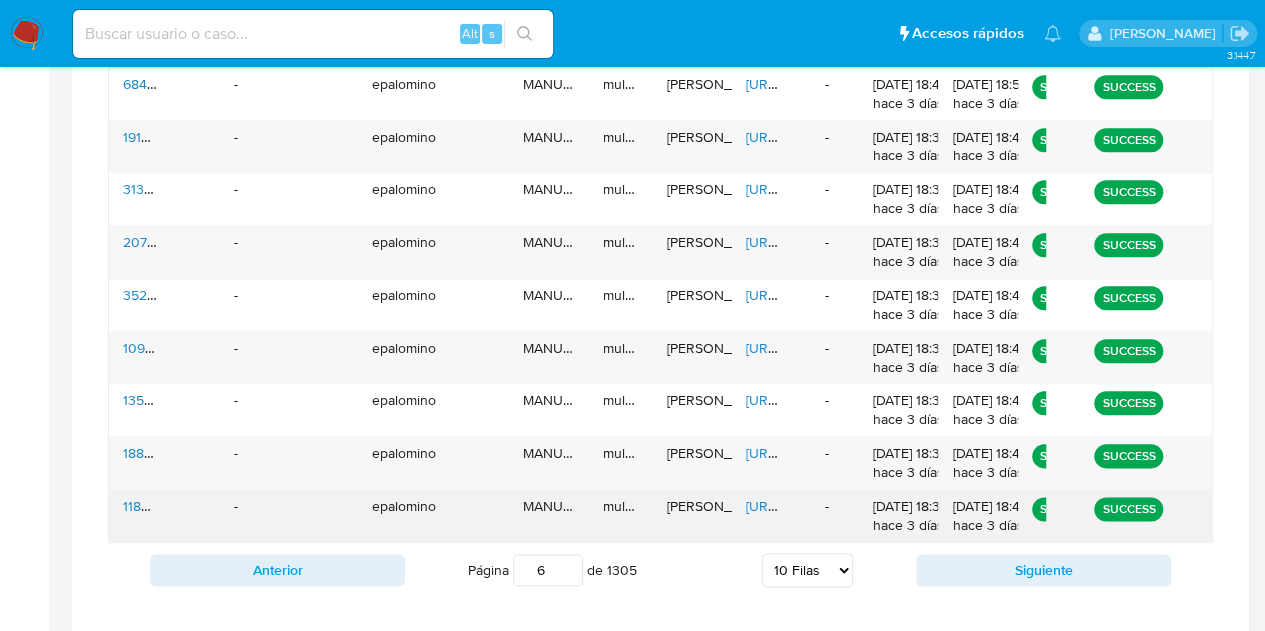 scroll, scrollTop: 996, scrollLeft: 0, axis: vertical 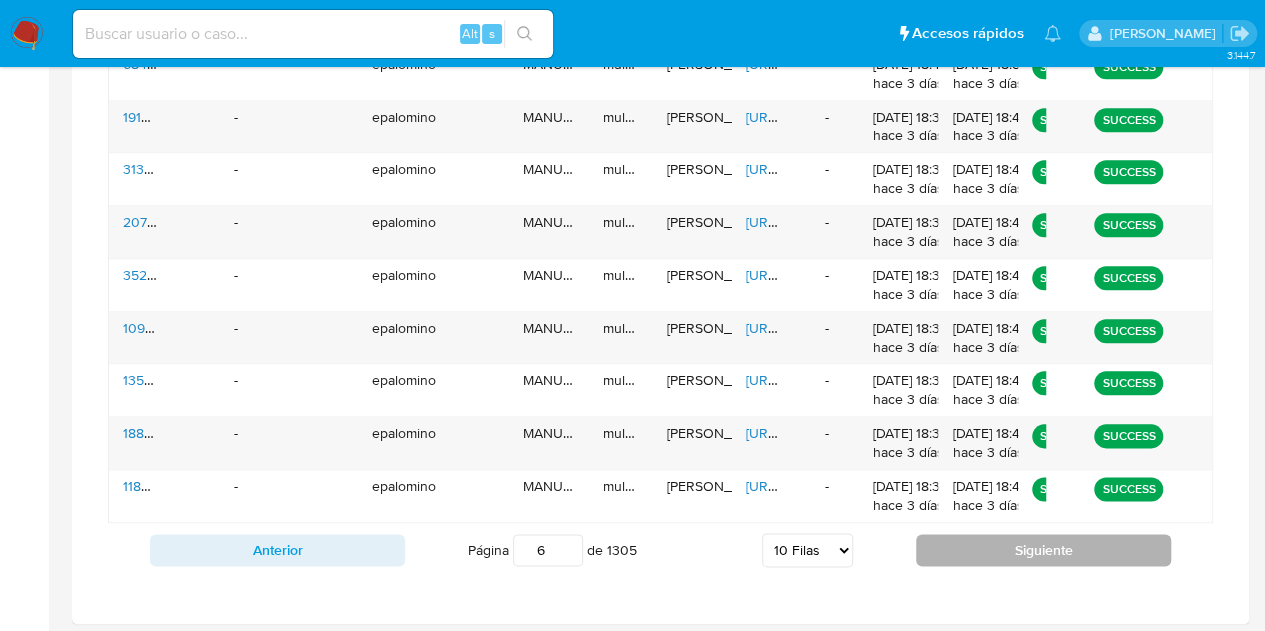 click on "Siguiente" at bounding box center [1043, 550] 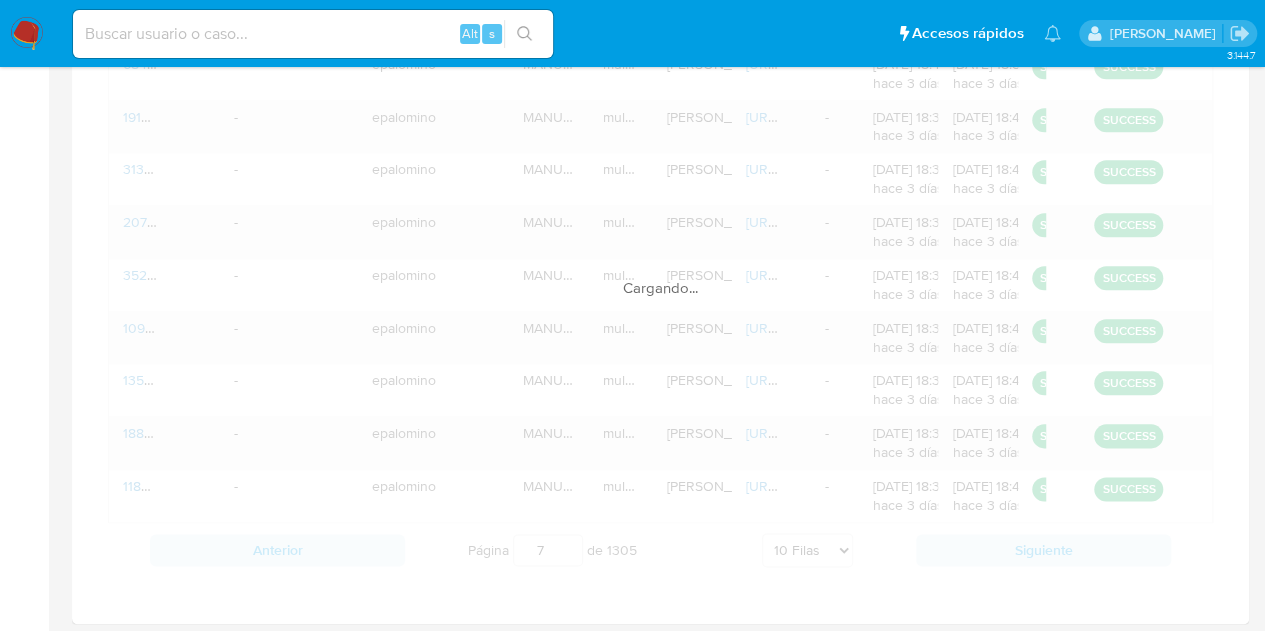 click on "Cargando..." at bounding box center (660, 268) 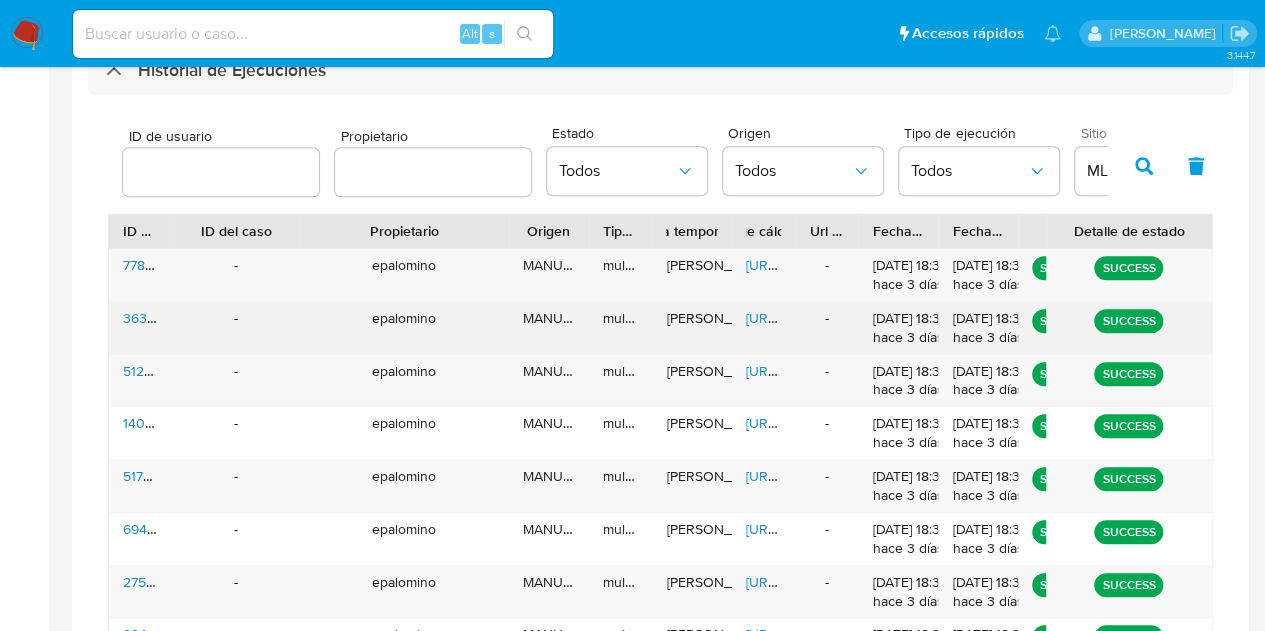 scroll, scrollTop: 996, scrollLeft: 0, axis: vertical 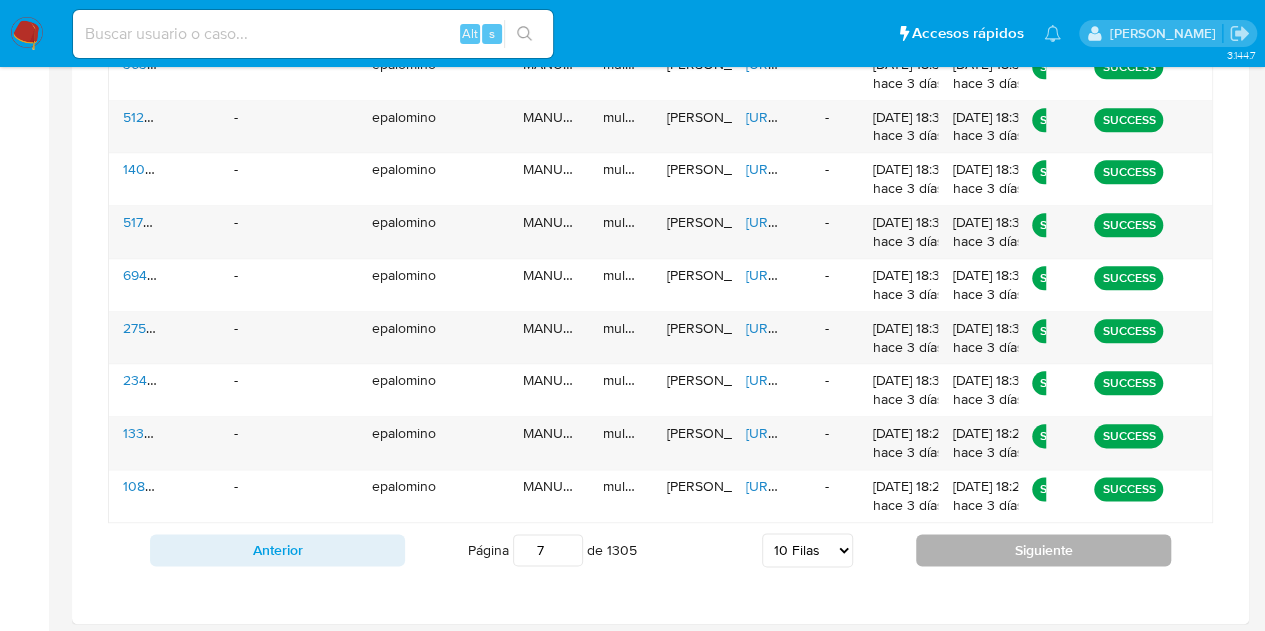 click on "Siguiente" at bounding box center [1043, 550] 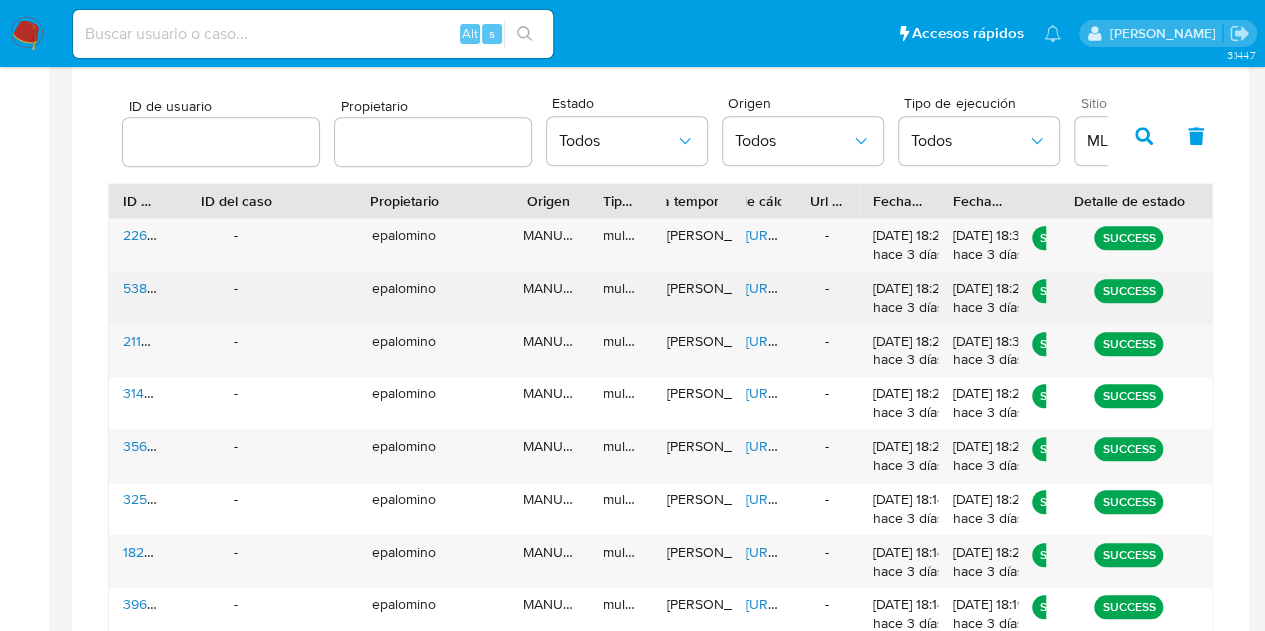 scroll, scrollTop: 696, scrollLeft: 0, axis: vertical 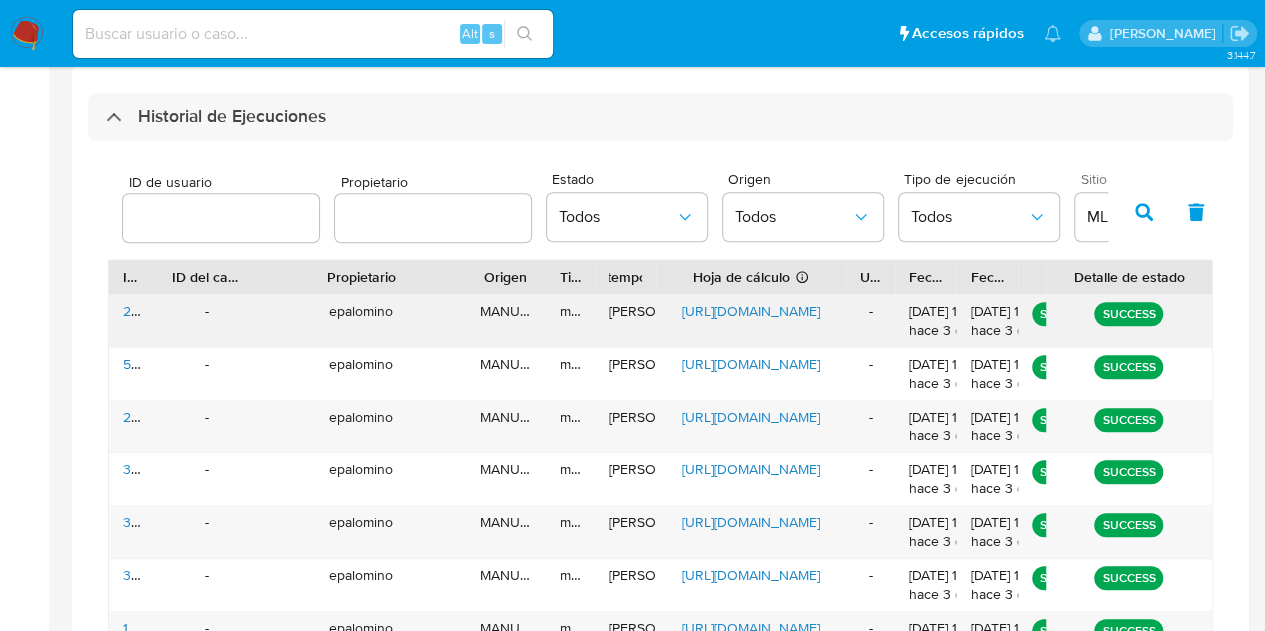 drag, startPoint x: 781, startPoint y: 279, endPoint x: 893, endPoint y: 300, distance: 113.951744 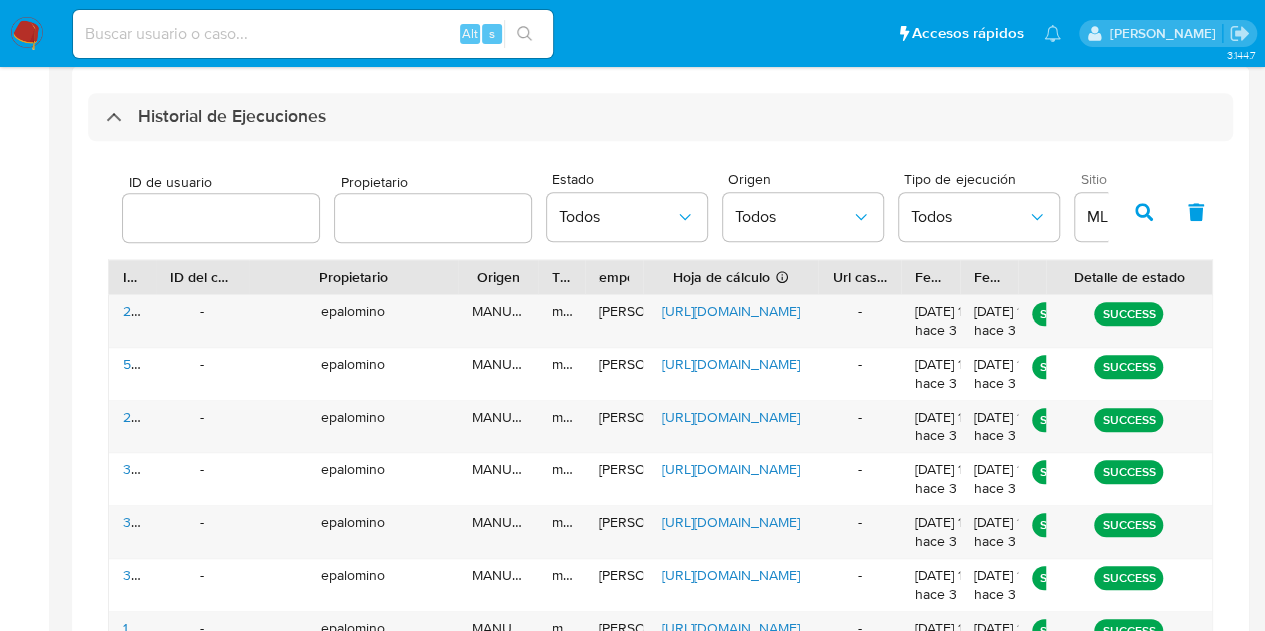 drag, startPoint x: 900, startPoint y: 275, endPoint x: 932, endPoint y: 287, distance: 34.176014 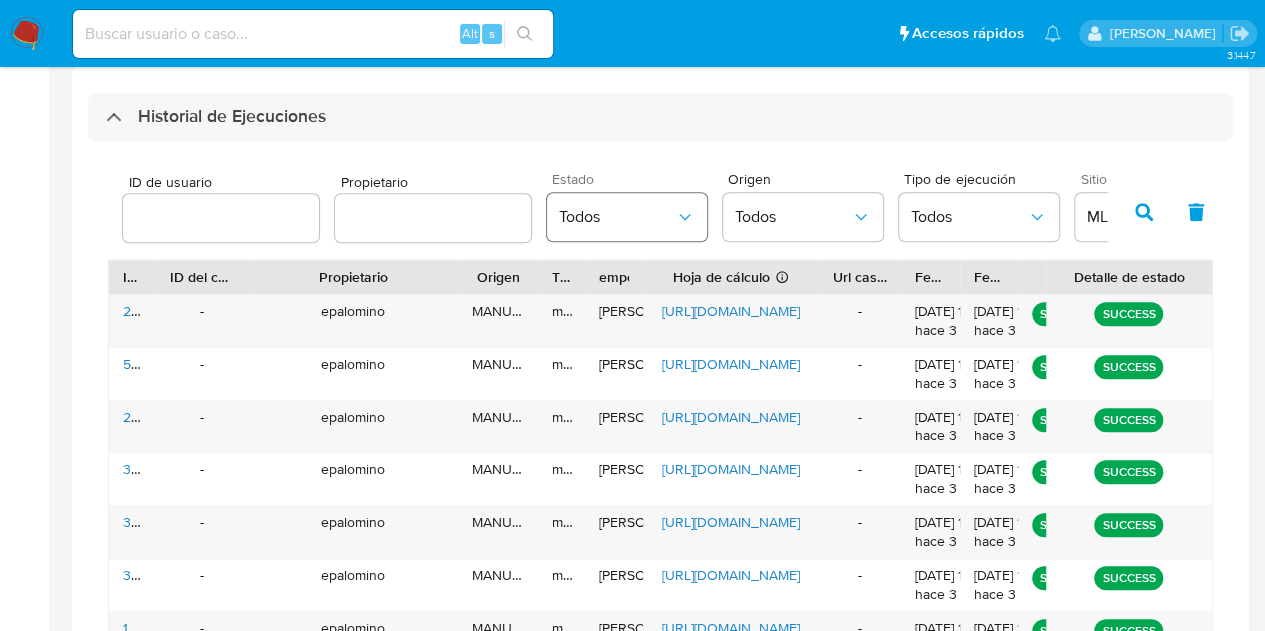 click on "Todos" at bounding box center (617, 217) 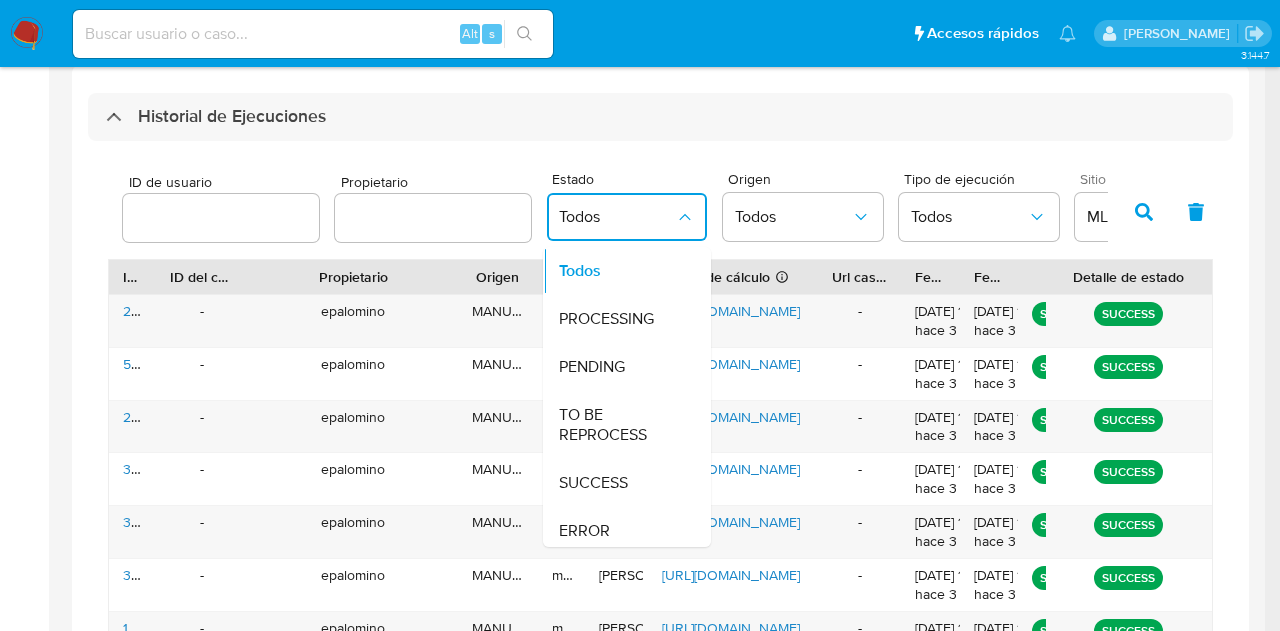 click at bounding box center (433, 218) 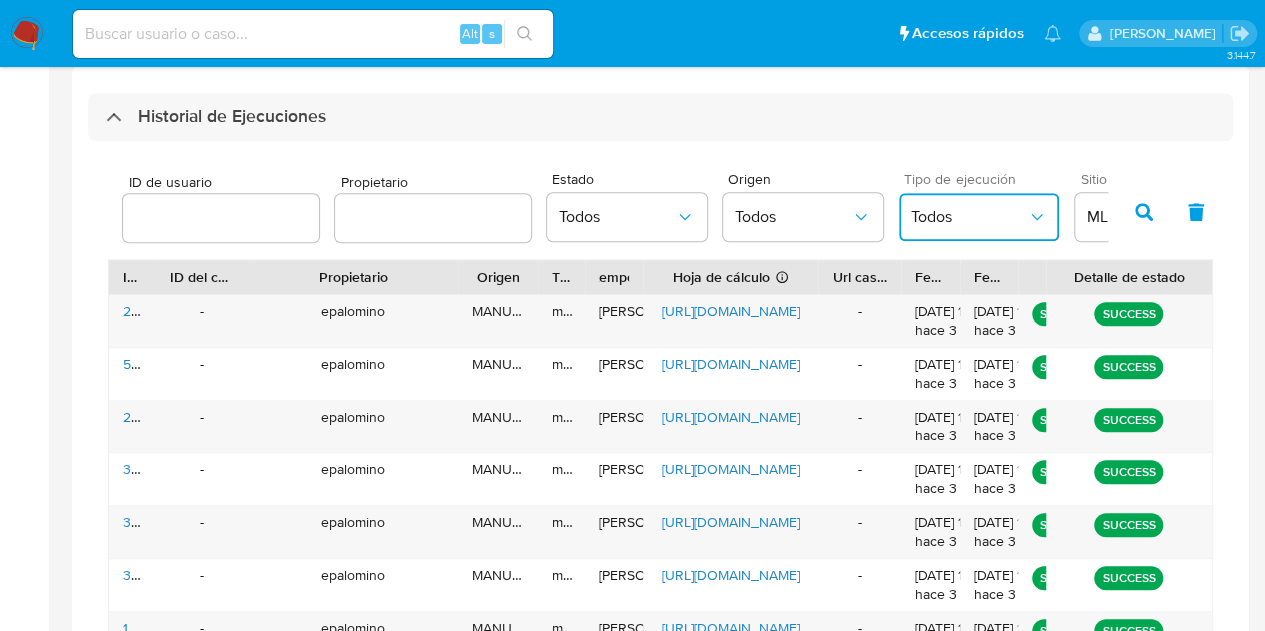 click on "Todos" at bounding box center [969, 217] 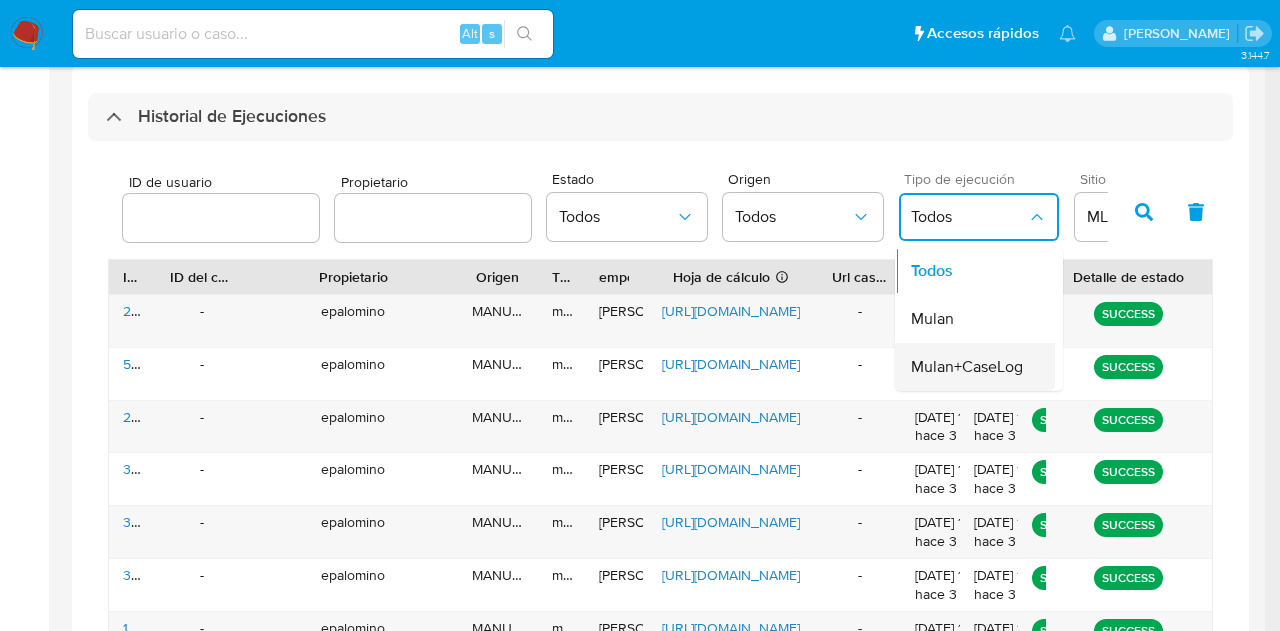 click on "Mulan+CaseLog" at bounding box center [967, 367] 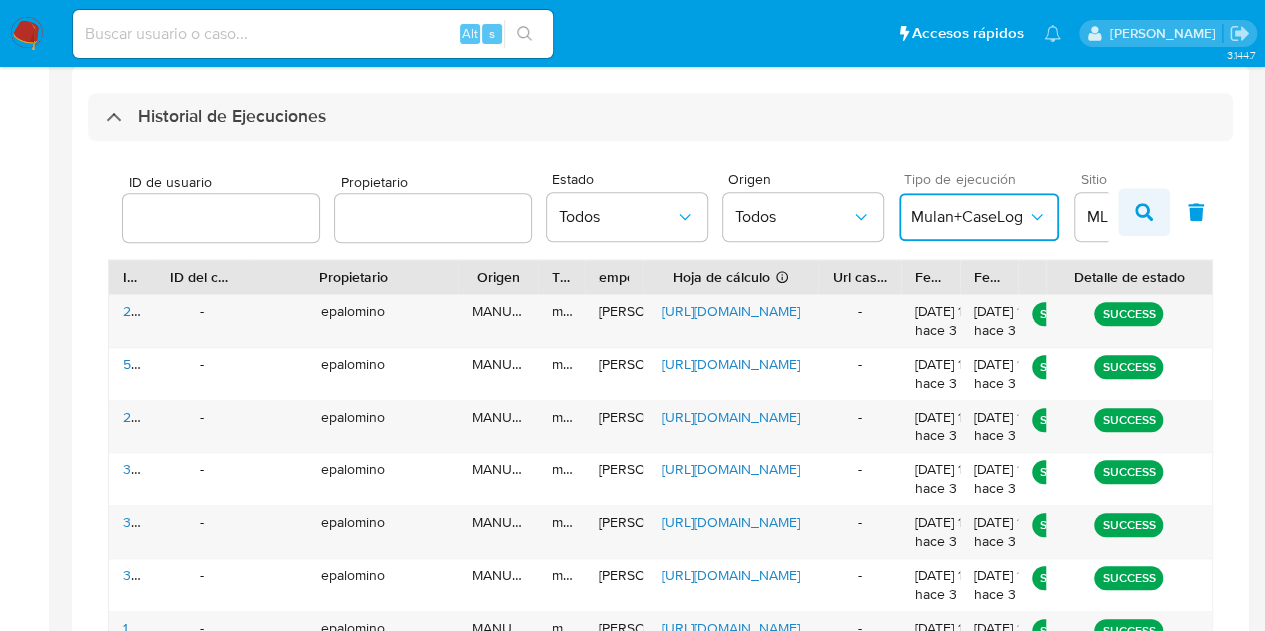 click at bounding box center (1144, 212) 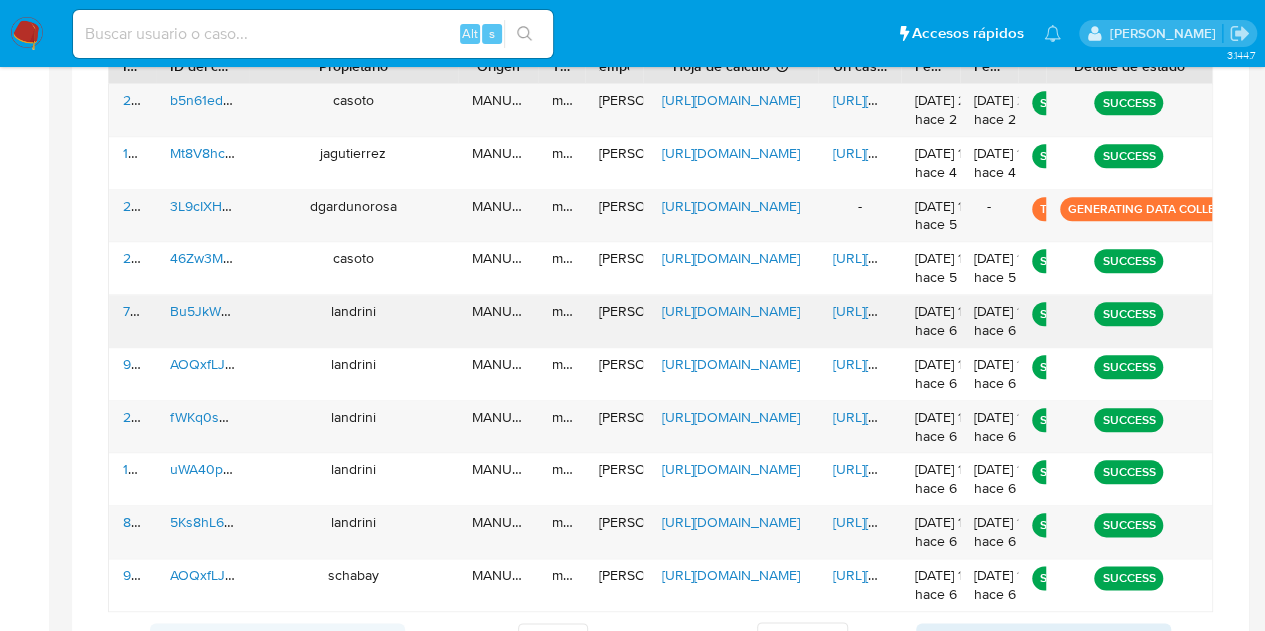 scroll, scrollTop: 996, scrollLeft: 0, axis: vertical 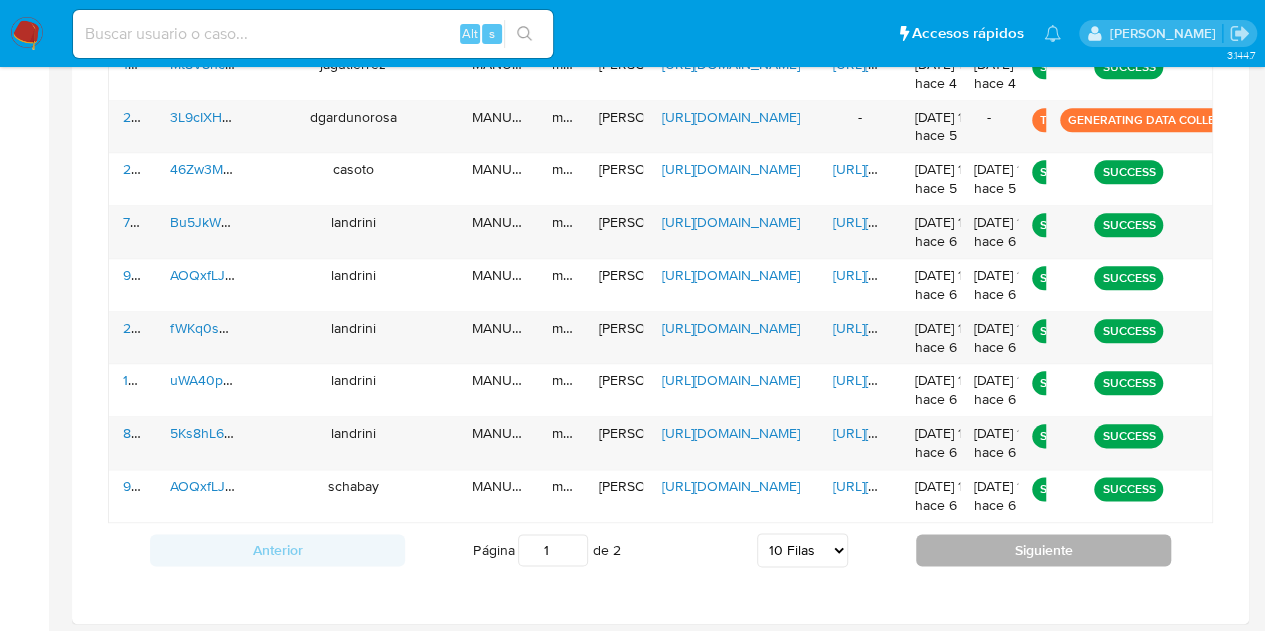 click on "Siguiente" at bounding box center [1043, 550] 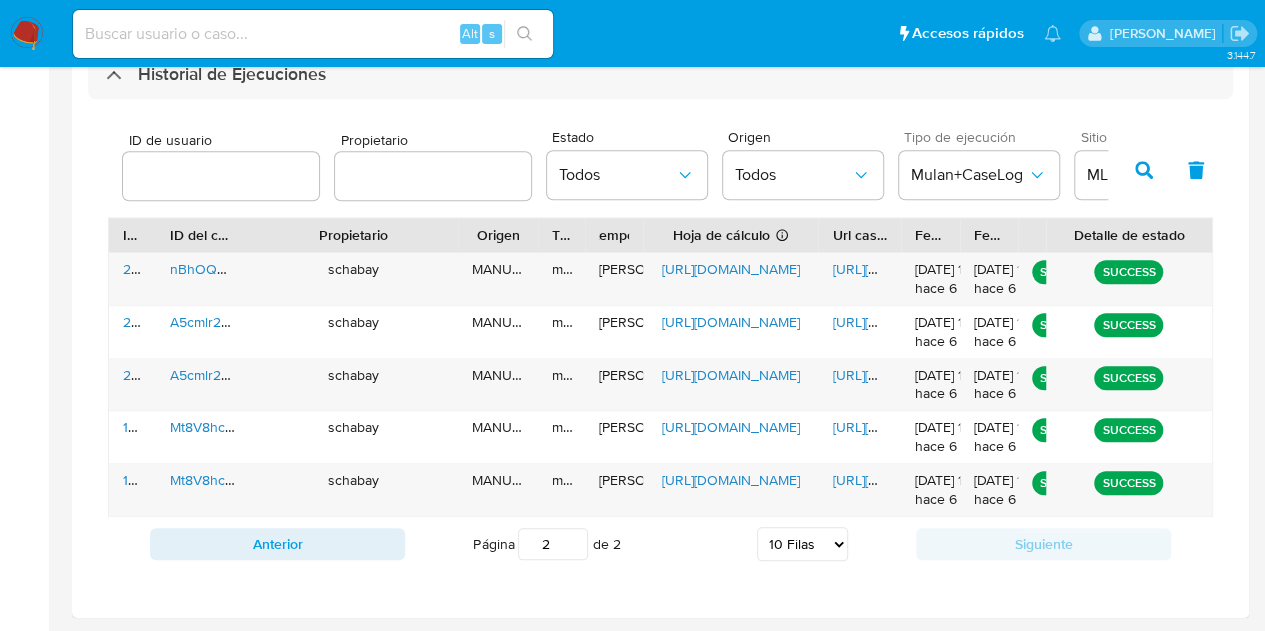 scroll, scrollTop: 734, scrollLeft: 0, axis: vertical 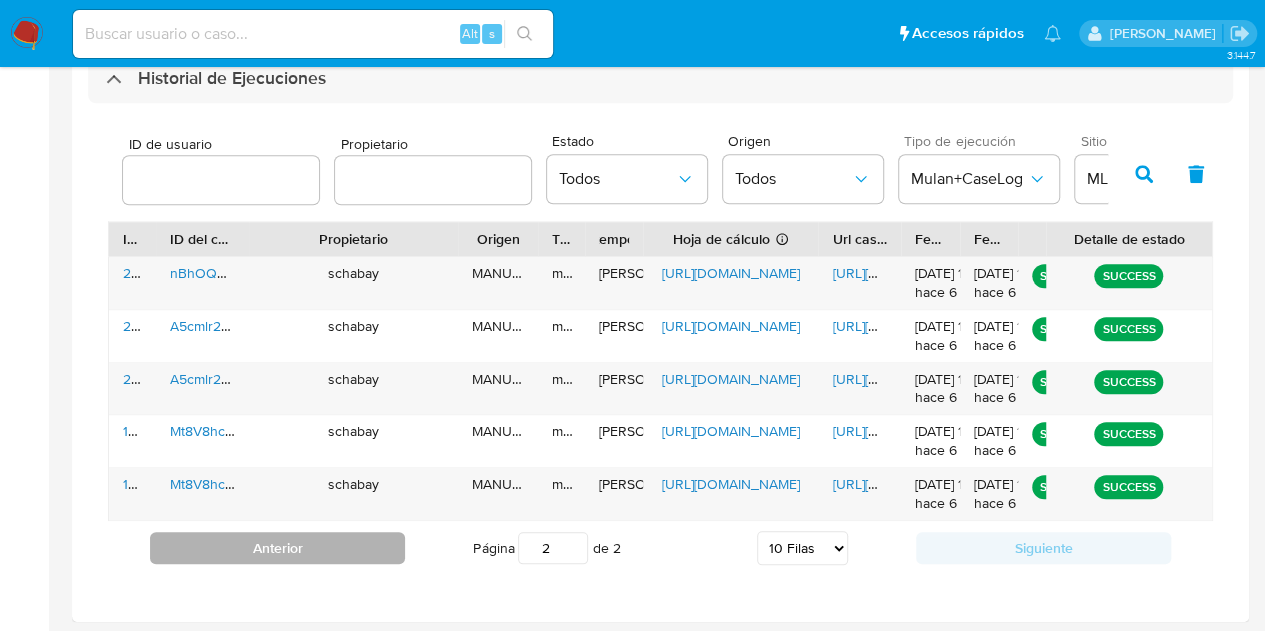 click on "Anterior" at bounding box center [277, 548] 